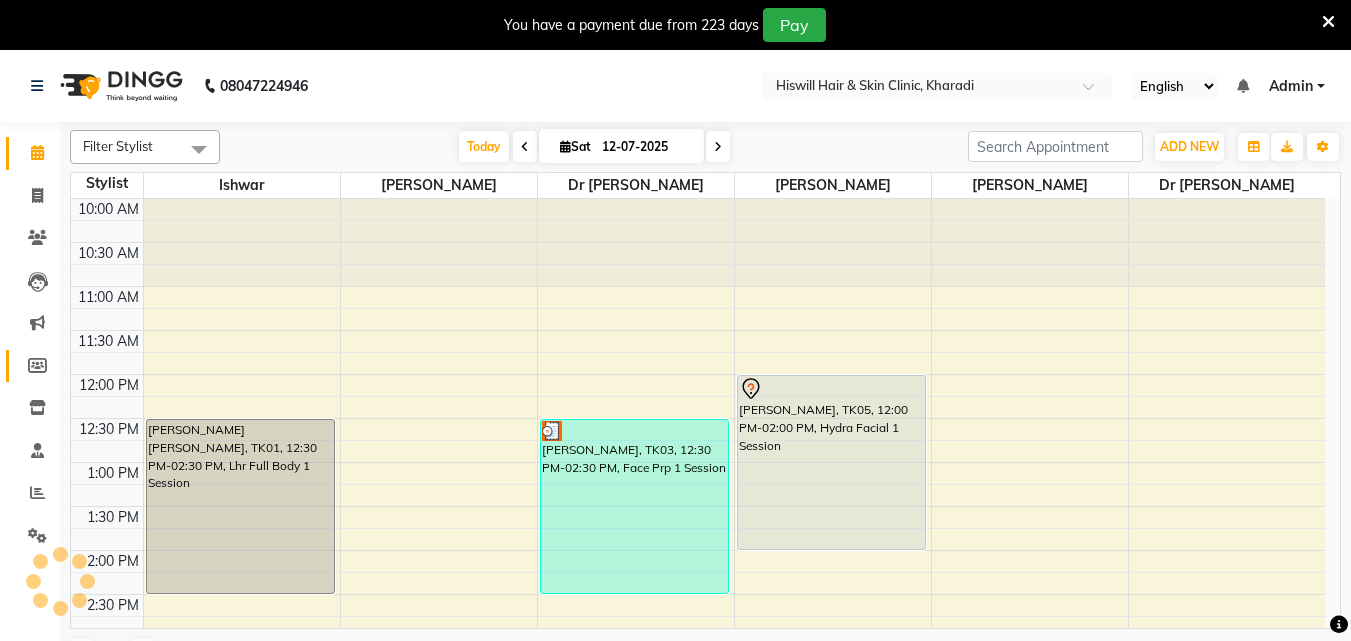 scroll, scrollTop: 0, scrollLeft: 0, axis: both 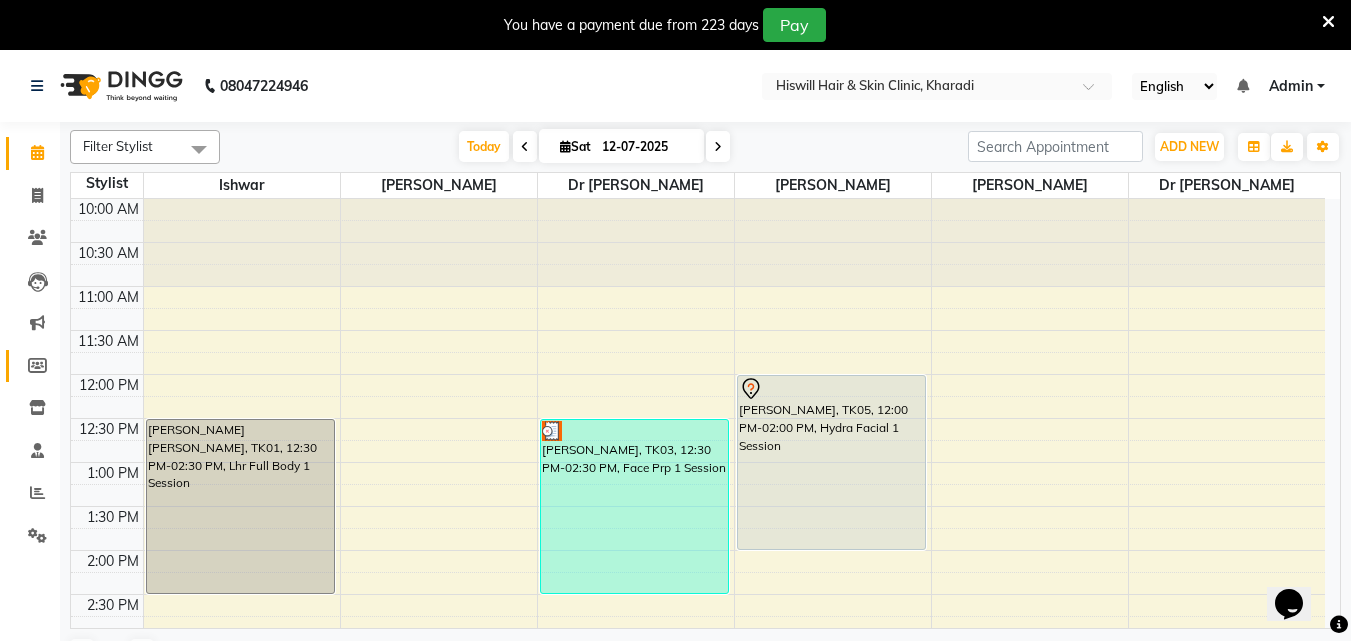 click 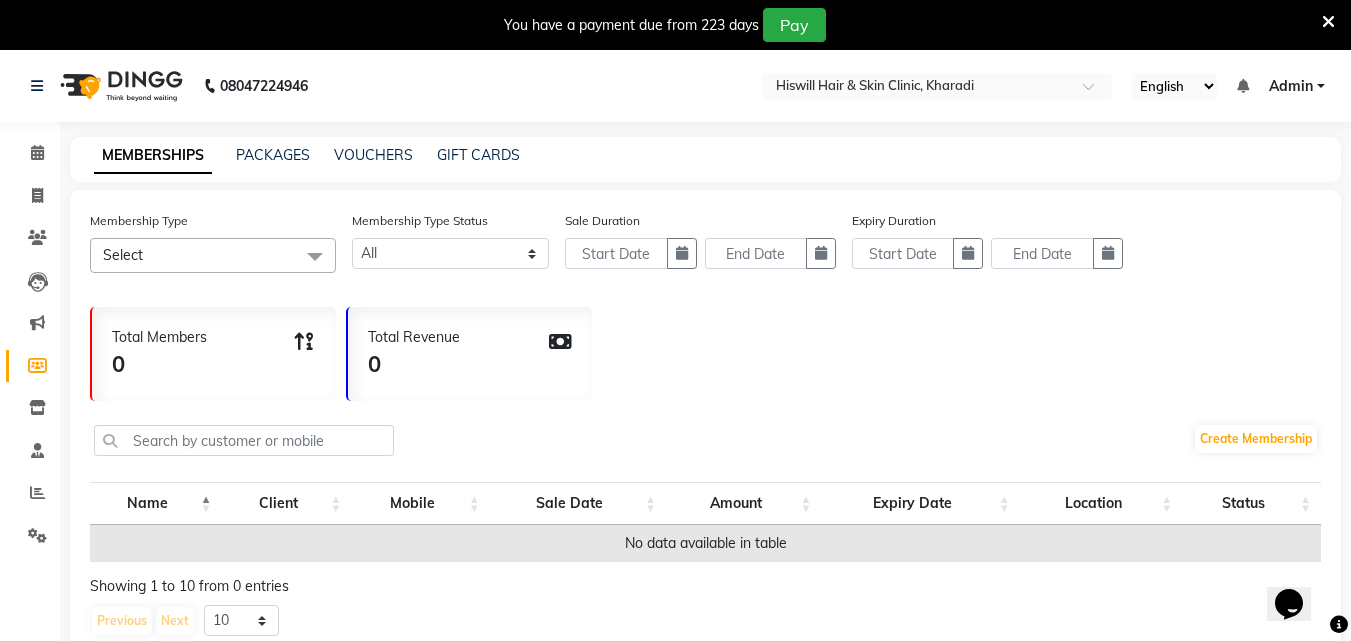 scroll, scrollTop: 0, scrollLeft: 0, axis: both 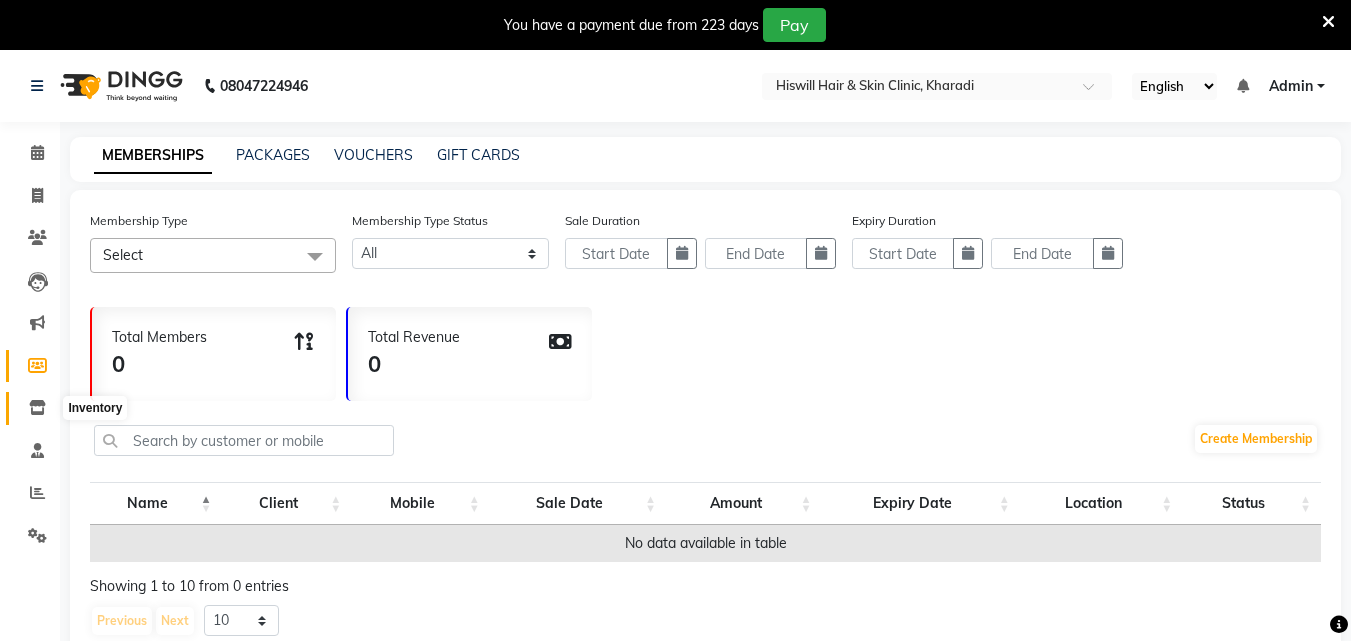 click 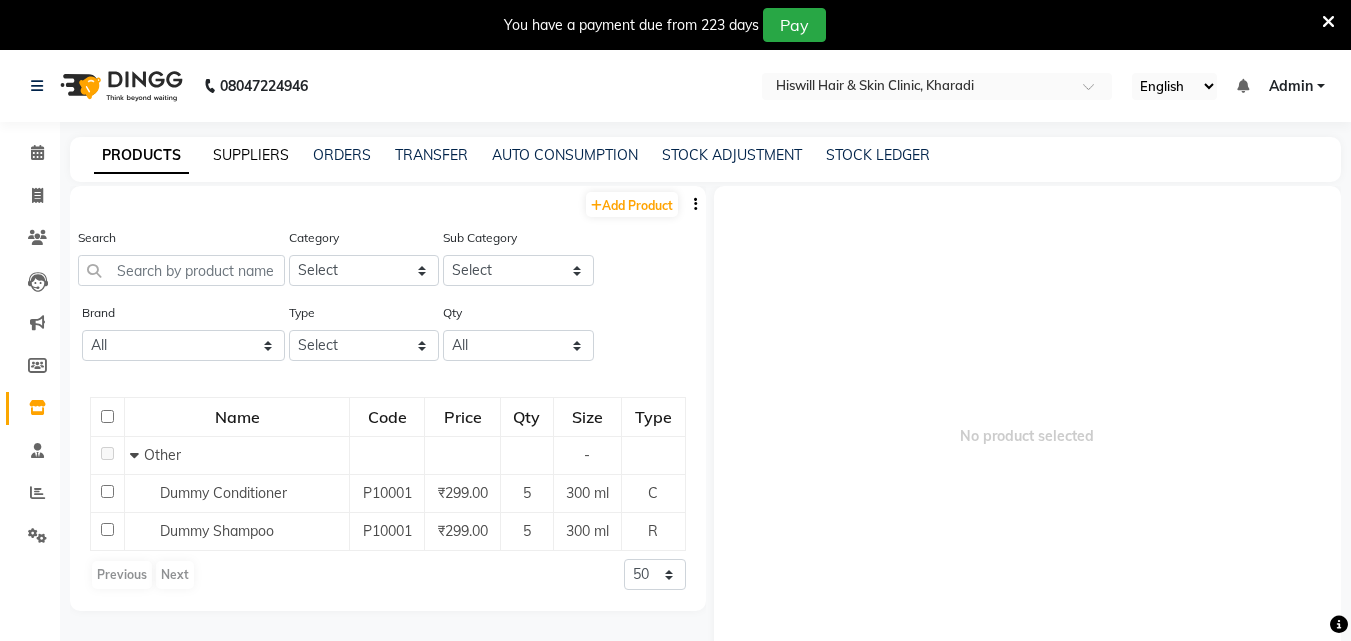 click on "SUPPLIERS" 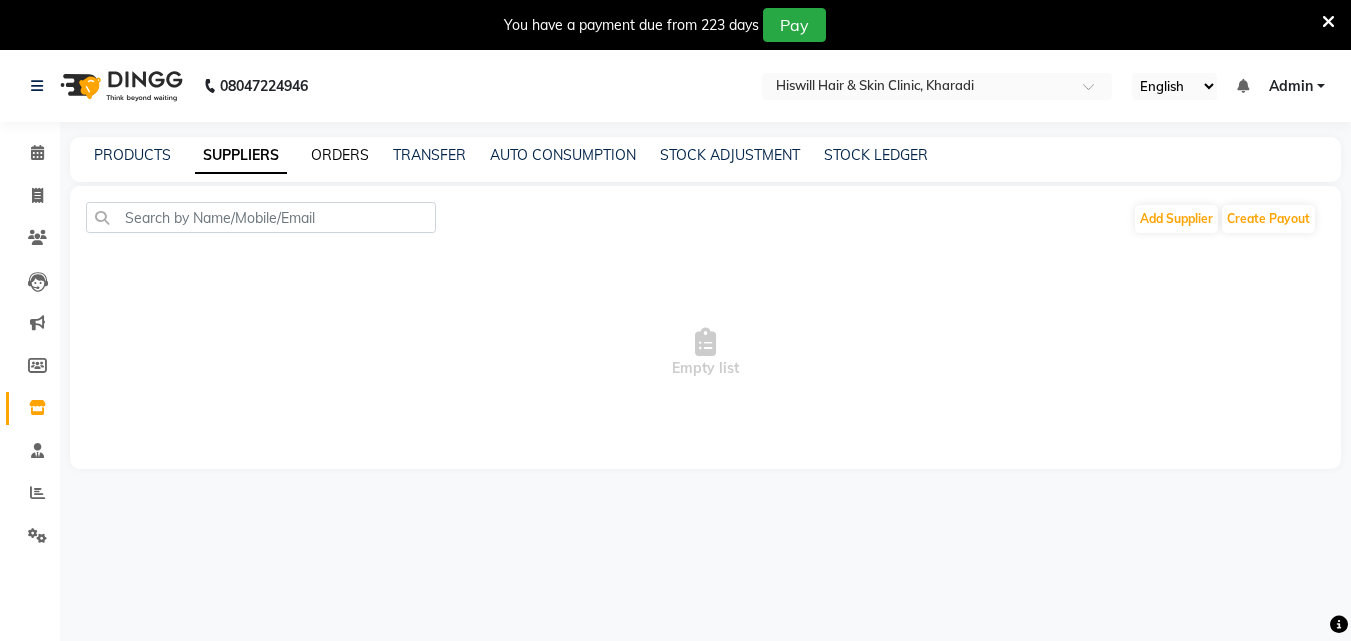 click on "ORDERS" 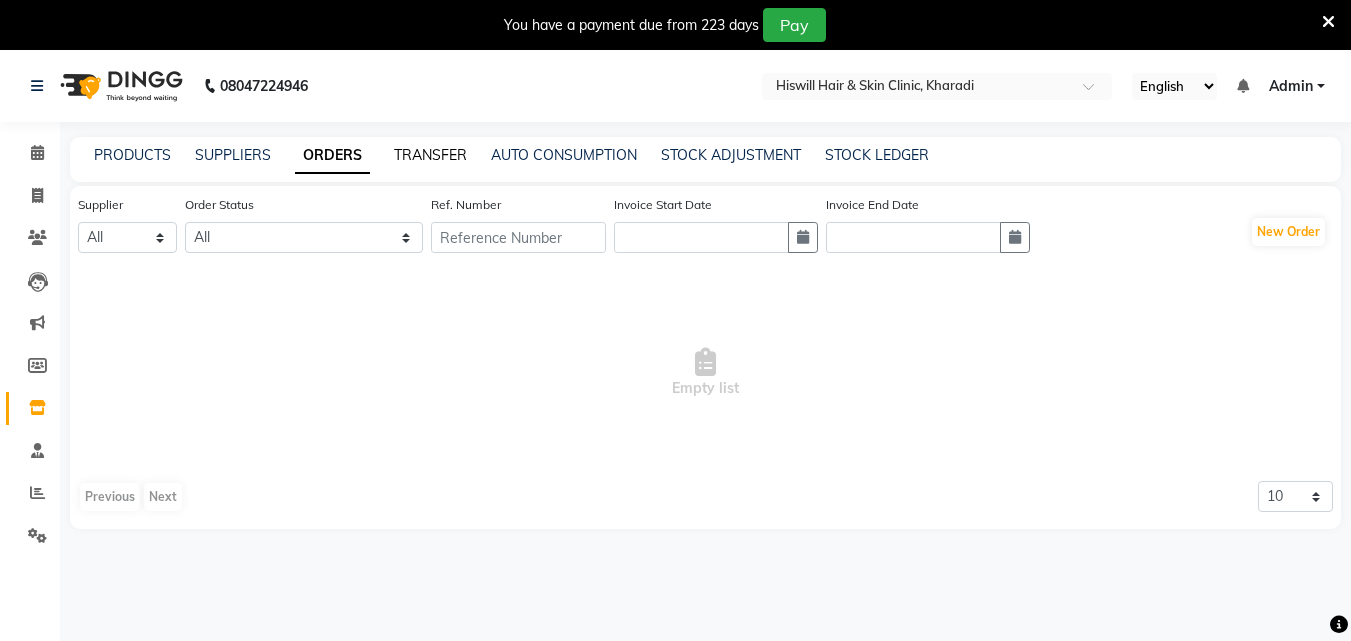 click on "TRANSFER" 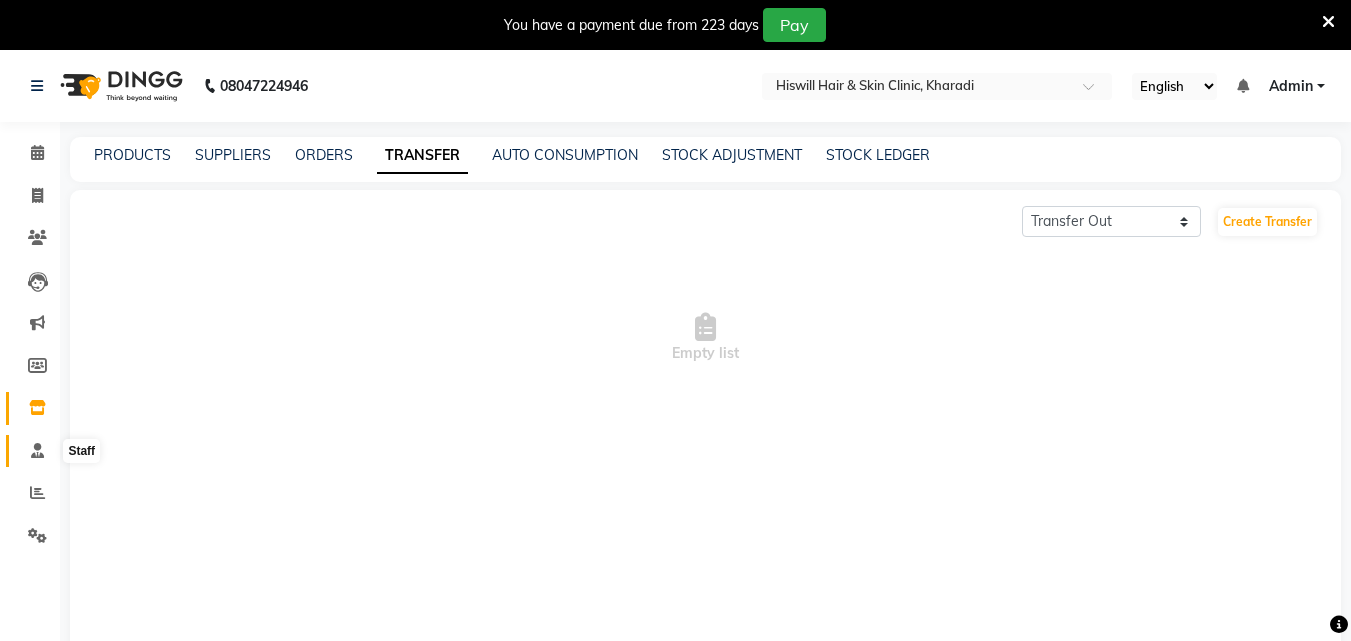 click 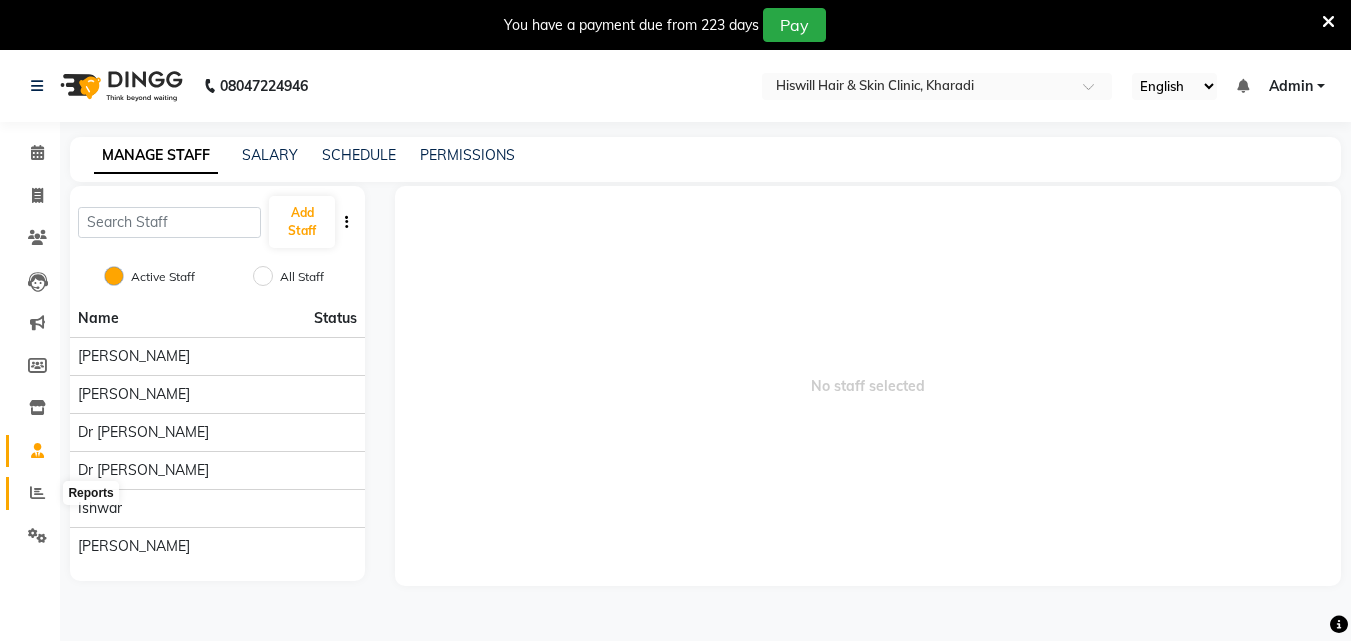 click 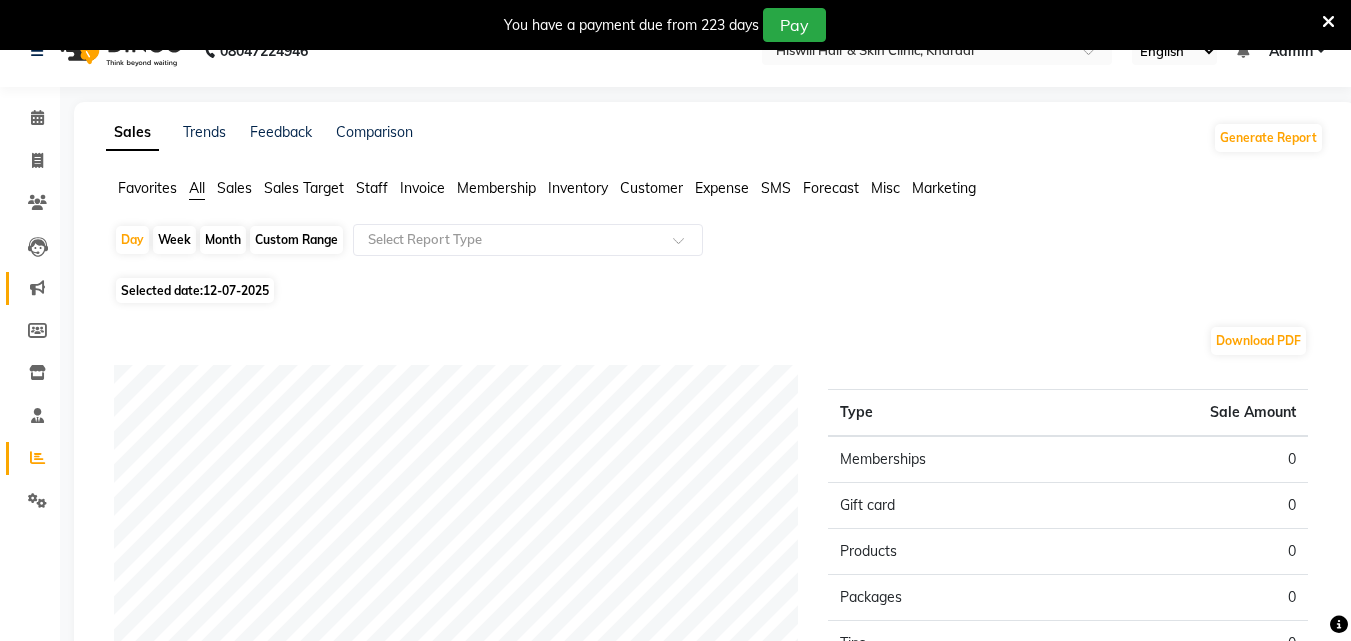 scroll, scrollTop: 0, scrollLeft: 0, axis: both 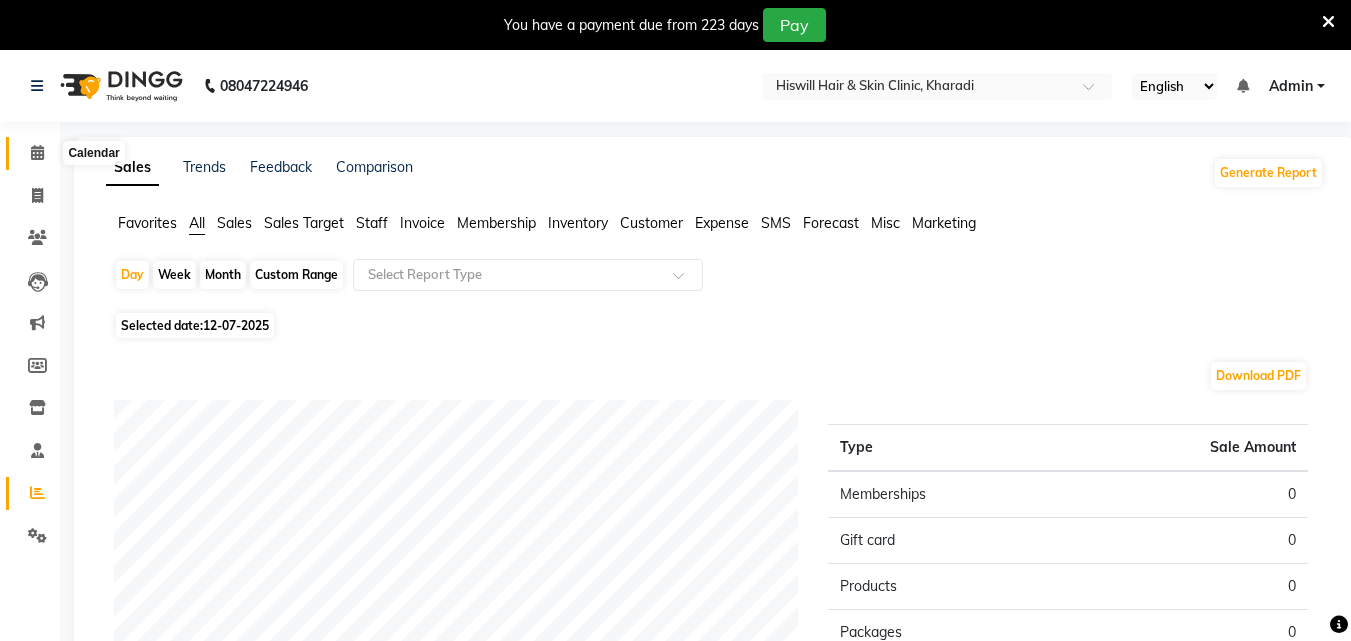click 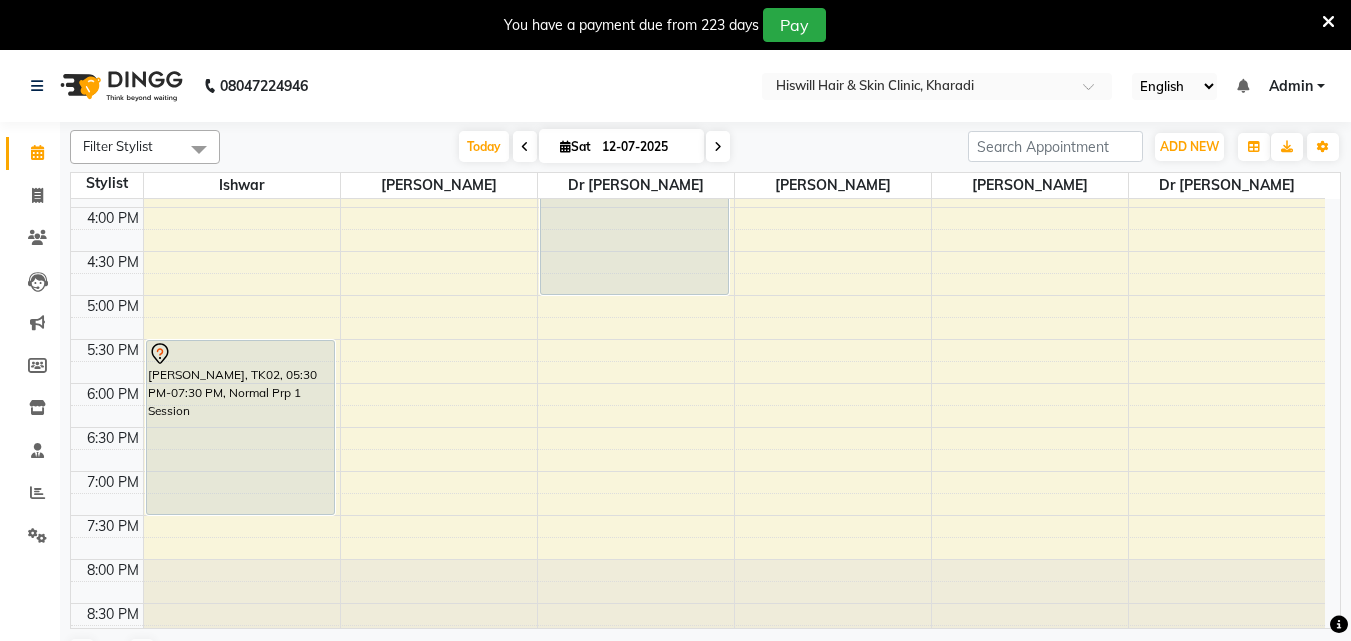 scroll, scrollTop: 538, scrollLeft: 0, axis: vertical 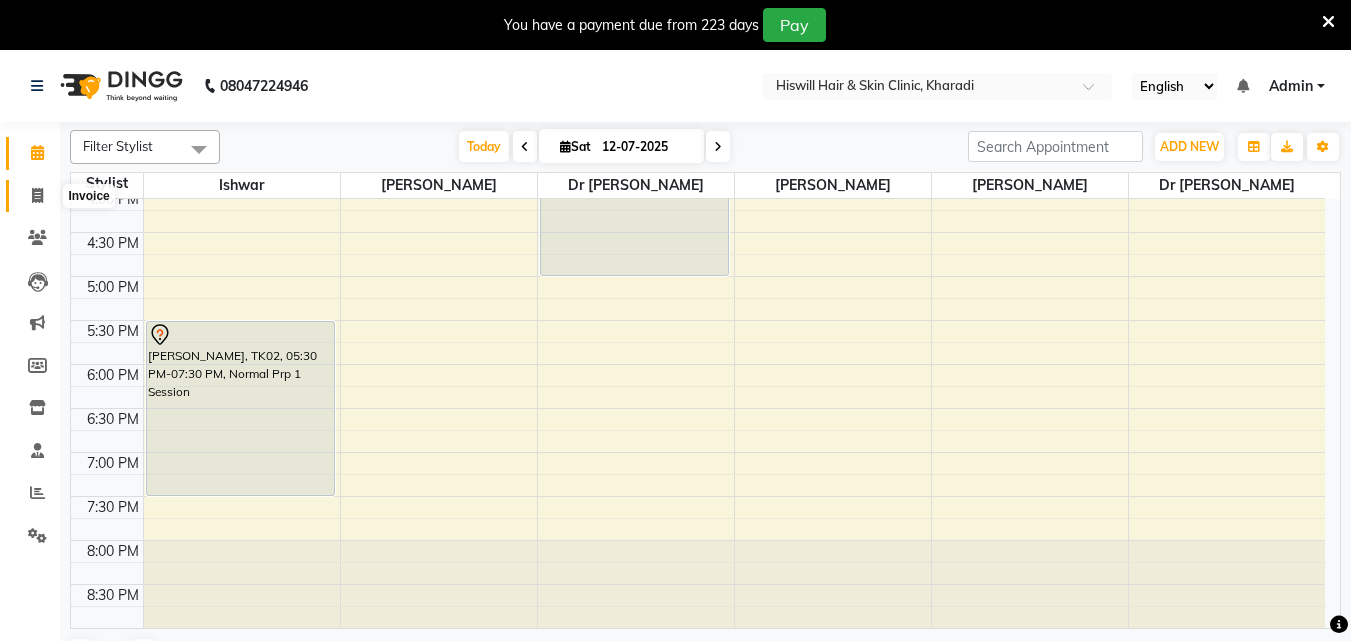 click 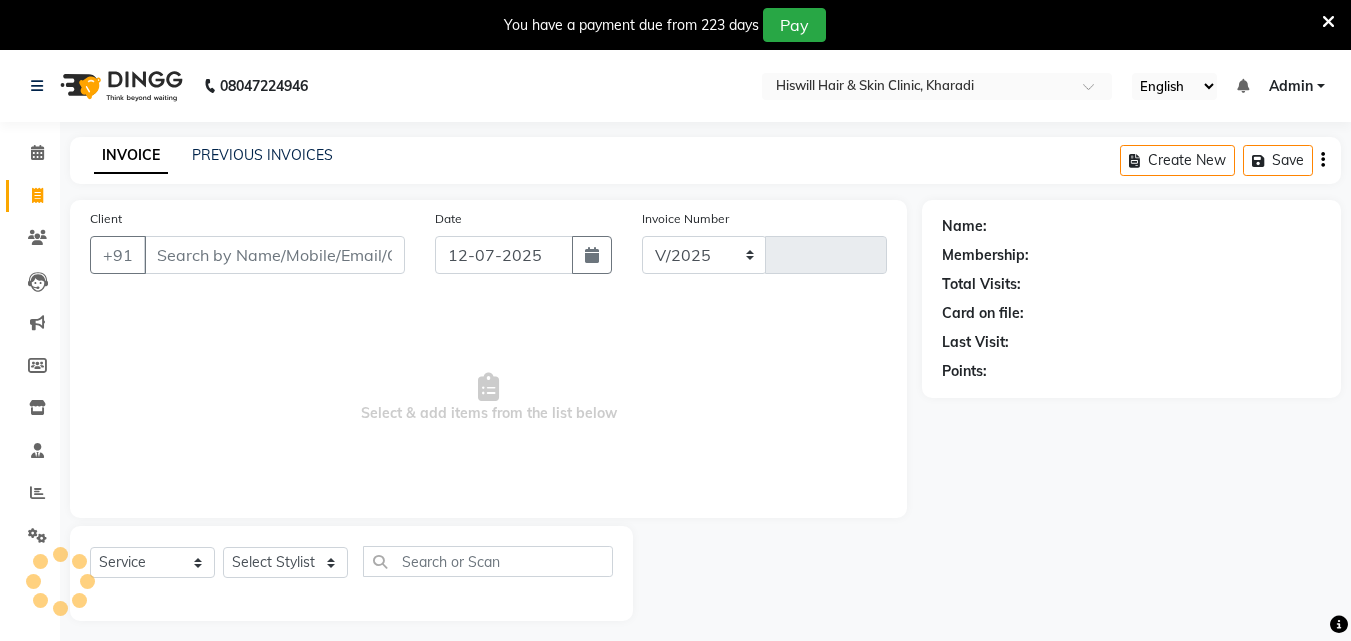 select on "7262" 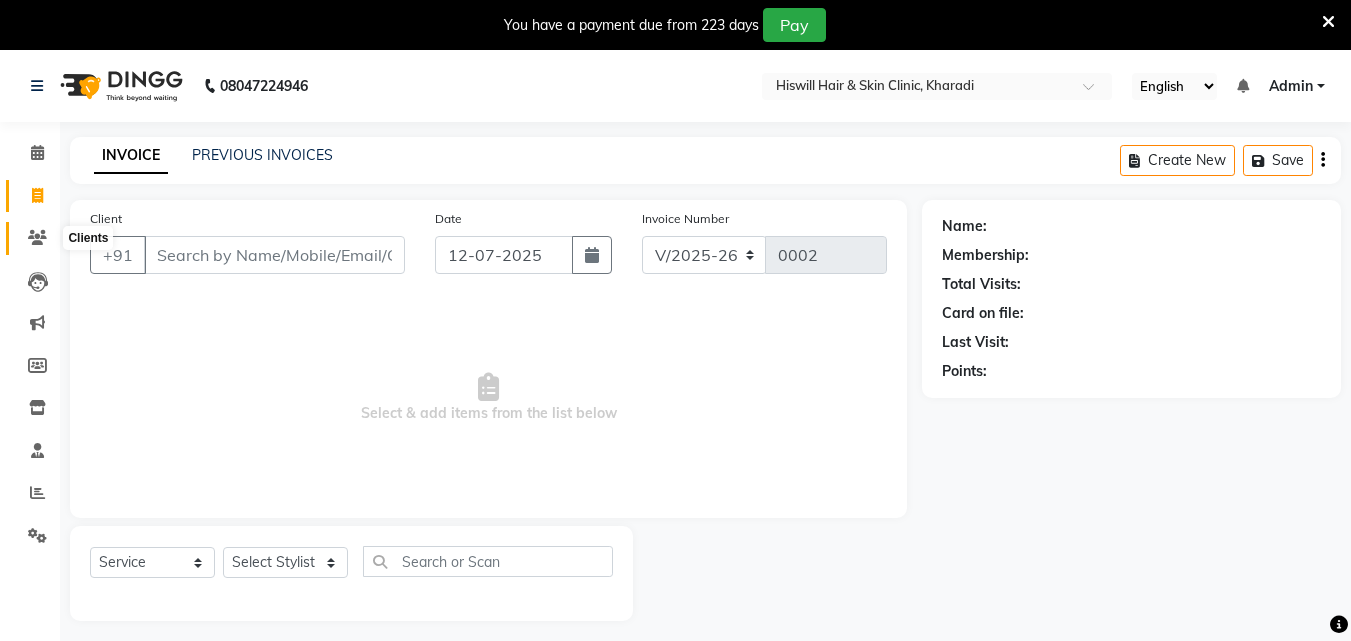 click 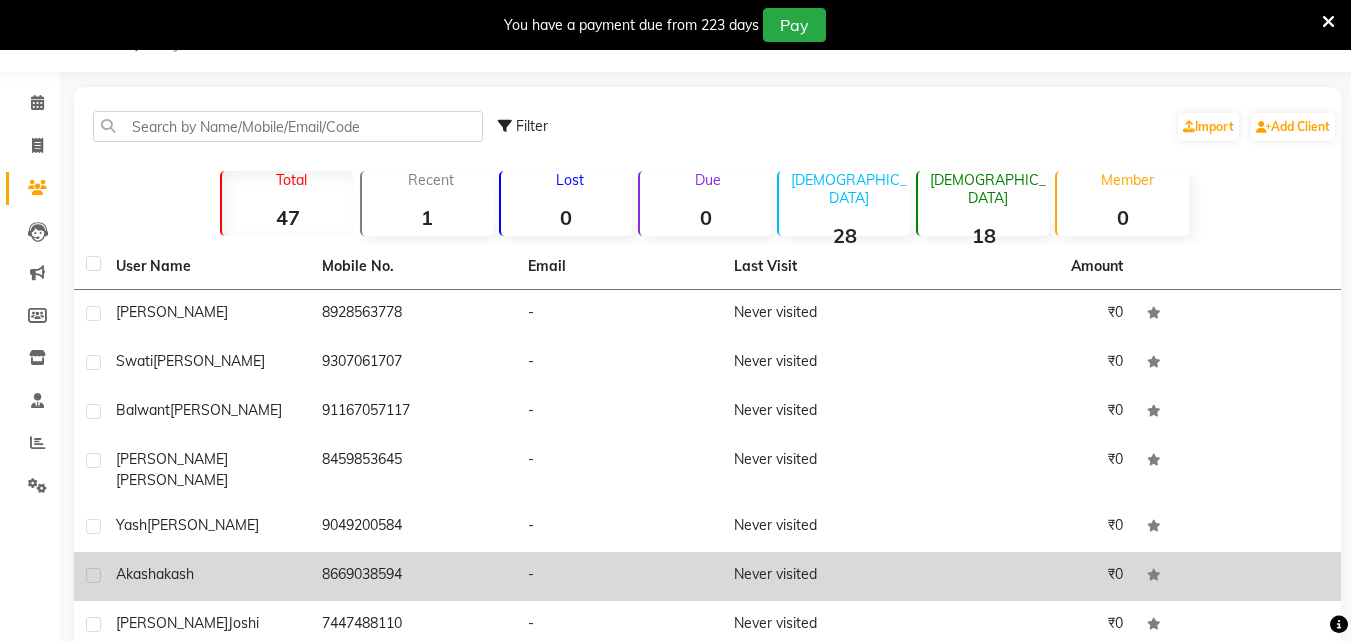 scroll, scrollTop: 0, scrollLeft: 0, axis: both 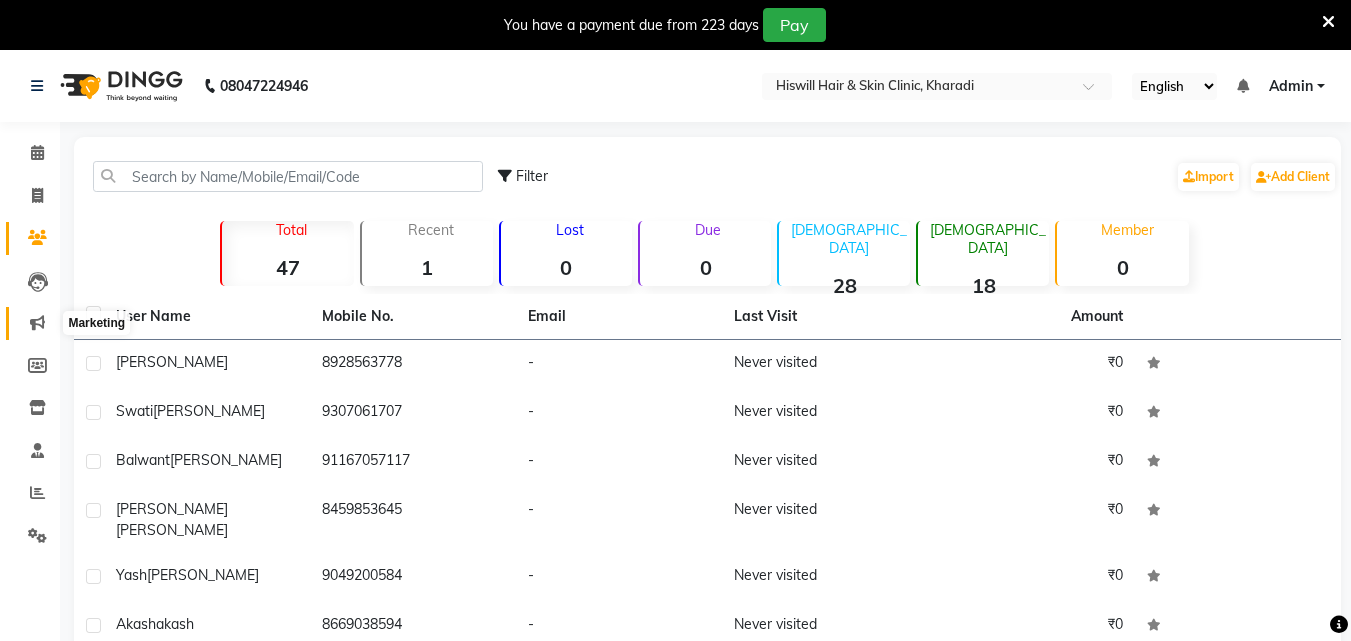 click 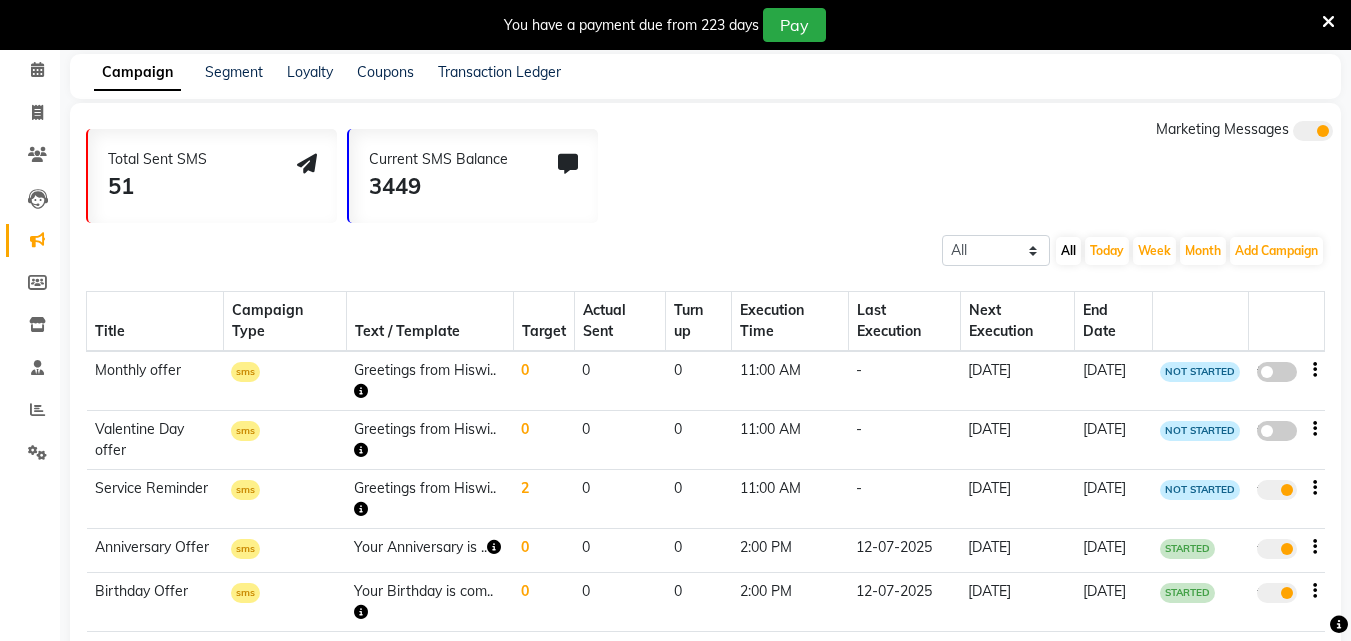scroll, scrollTop: 179, scrollLeft: 0, axis: vertical 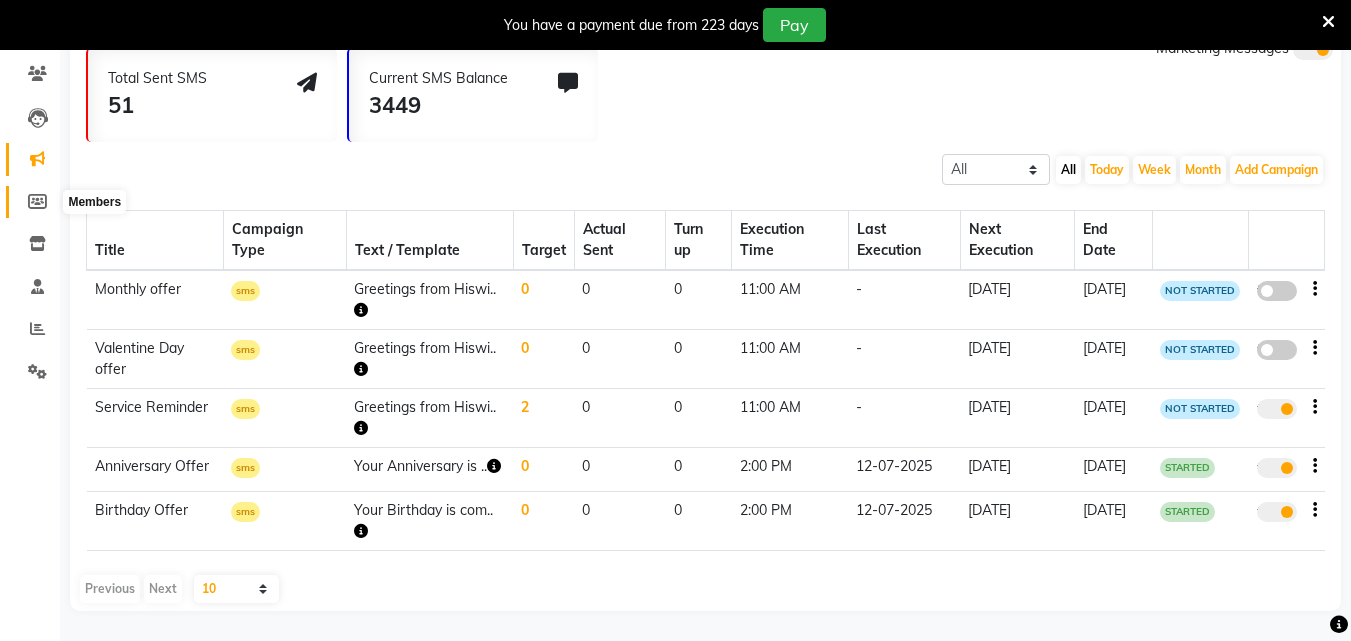 click 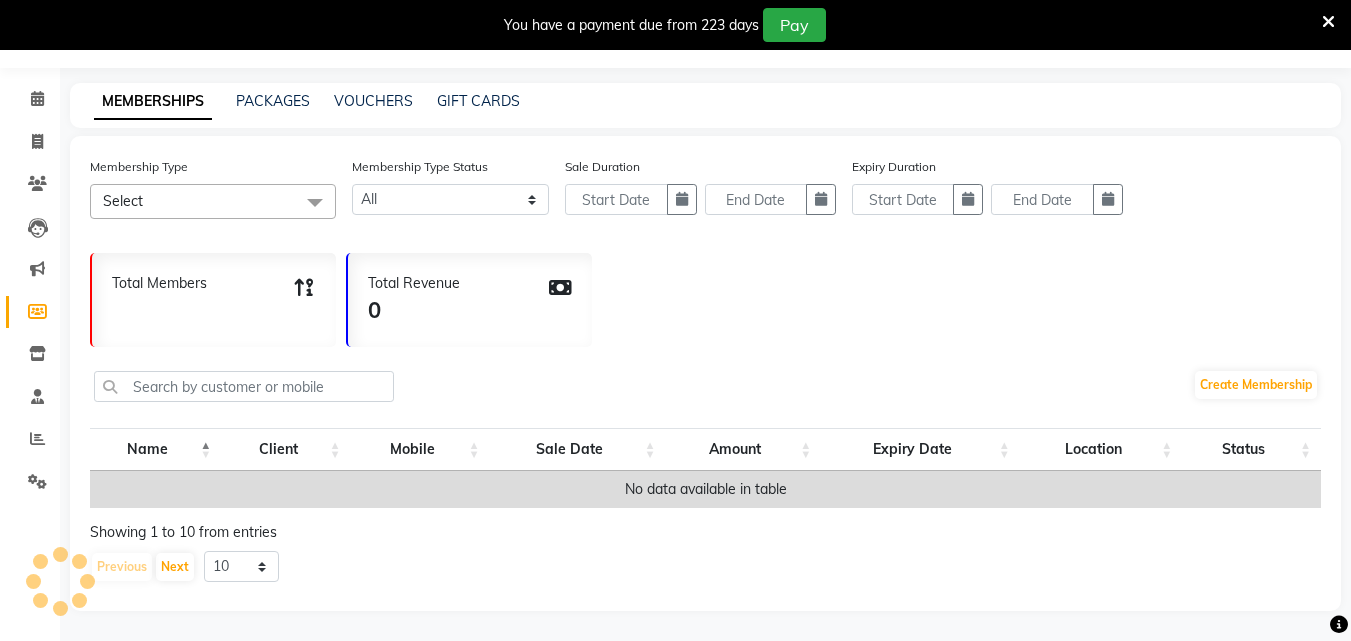 scroll, scrollTop: 69, scrollLeft: 0, axis: vertical 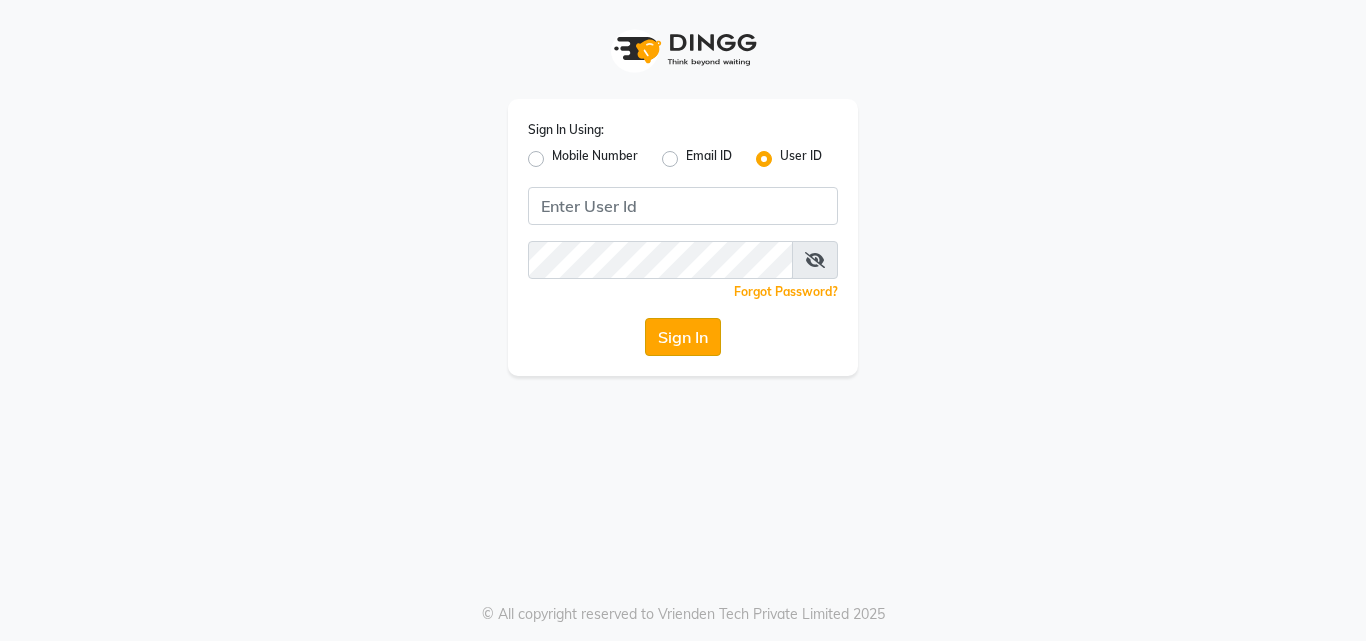 click on "Sign In" 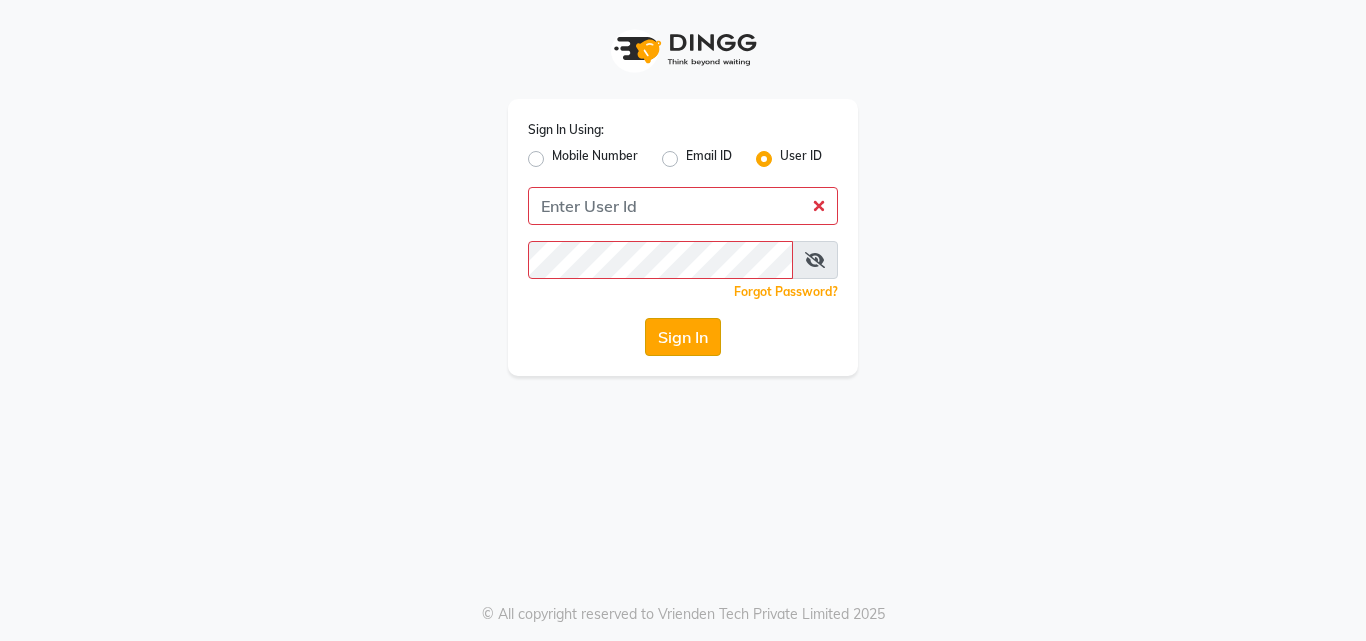 click on "Sign In" 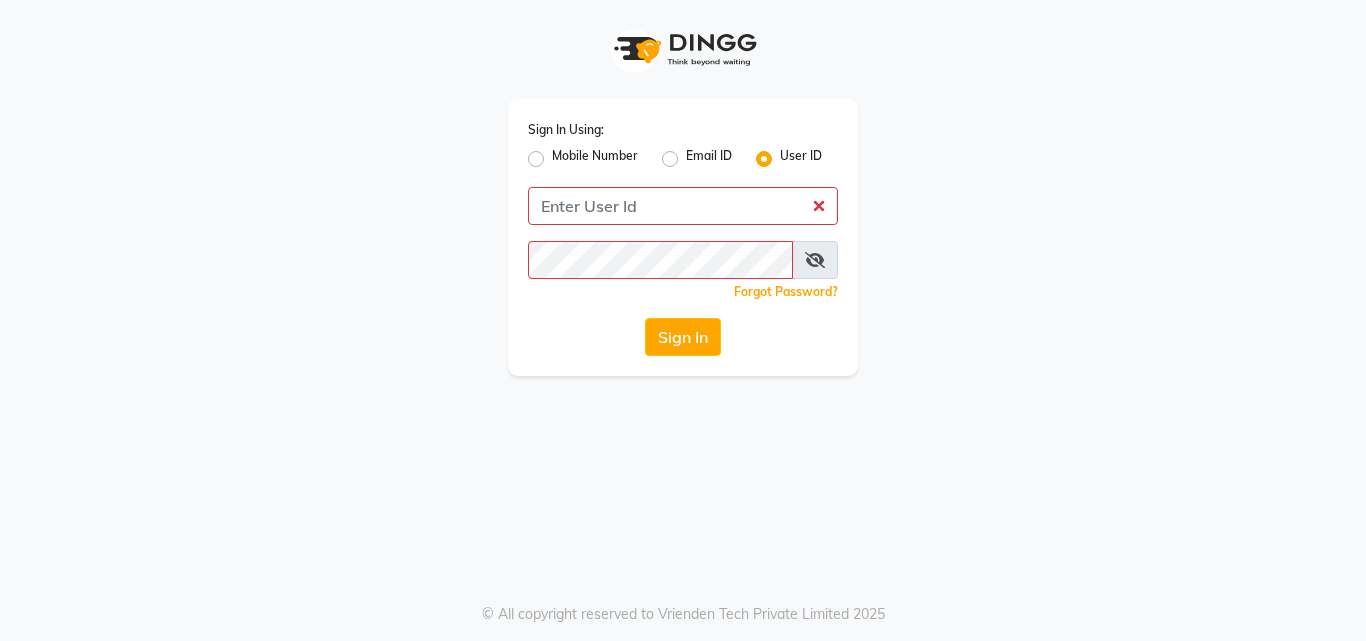 click on "Mobile Number" 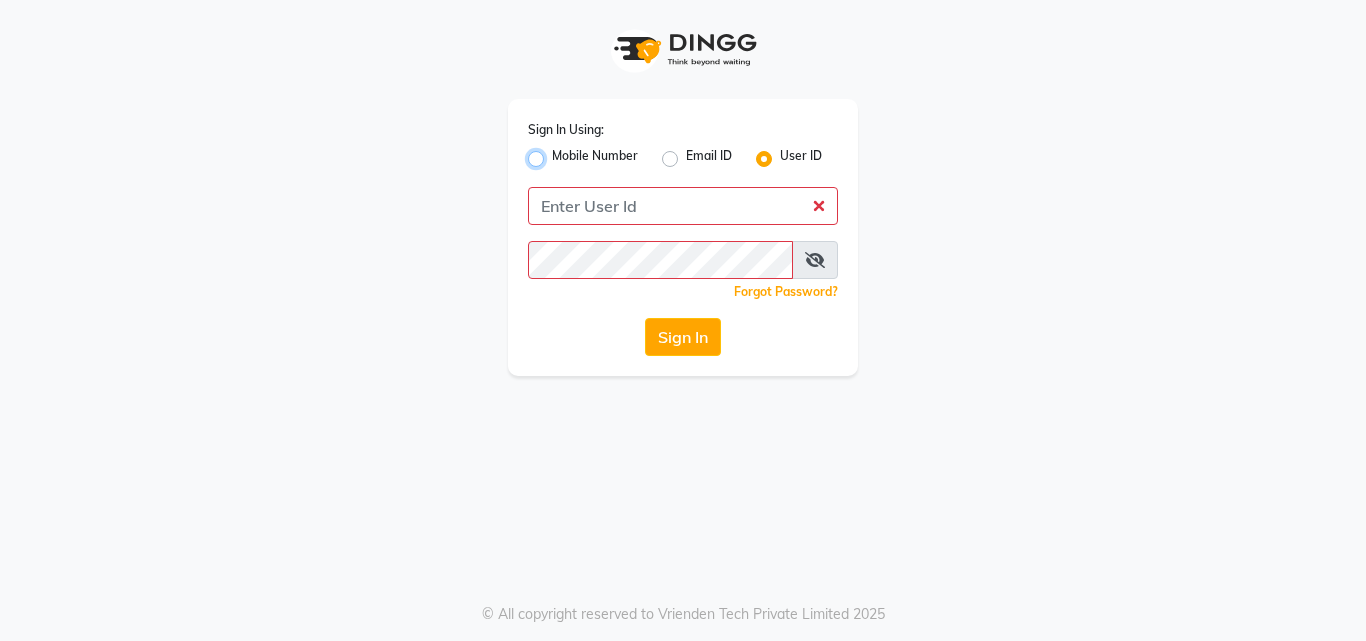 click on "Mobile Number" at bounding box center (558, 153) 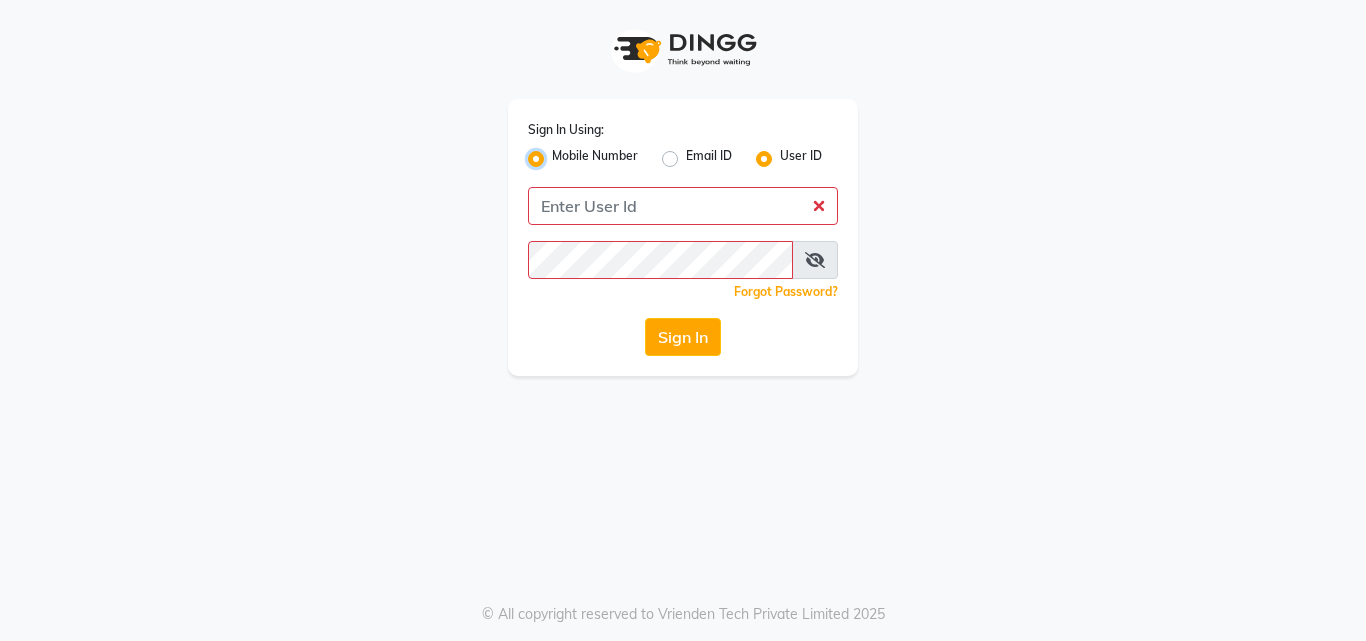 radio on "false" 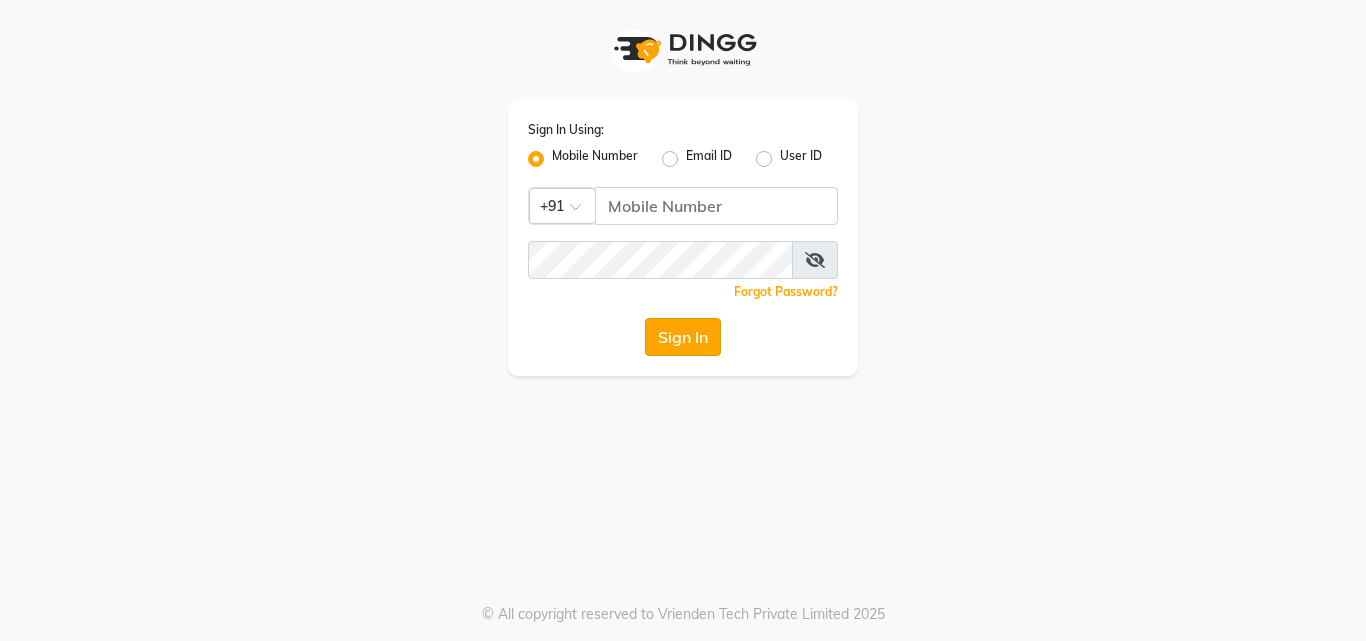 click on "Sign In" 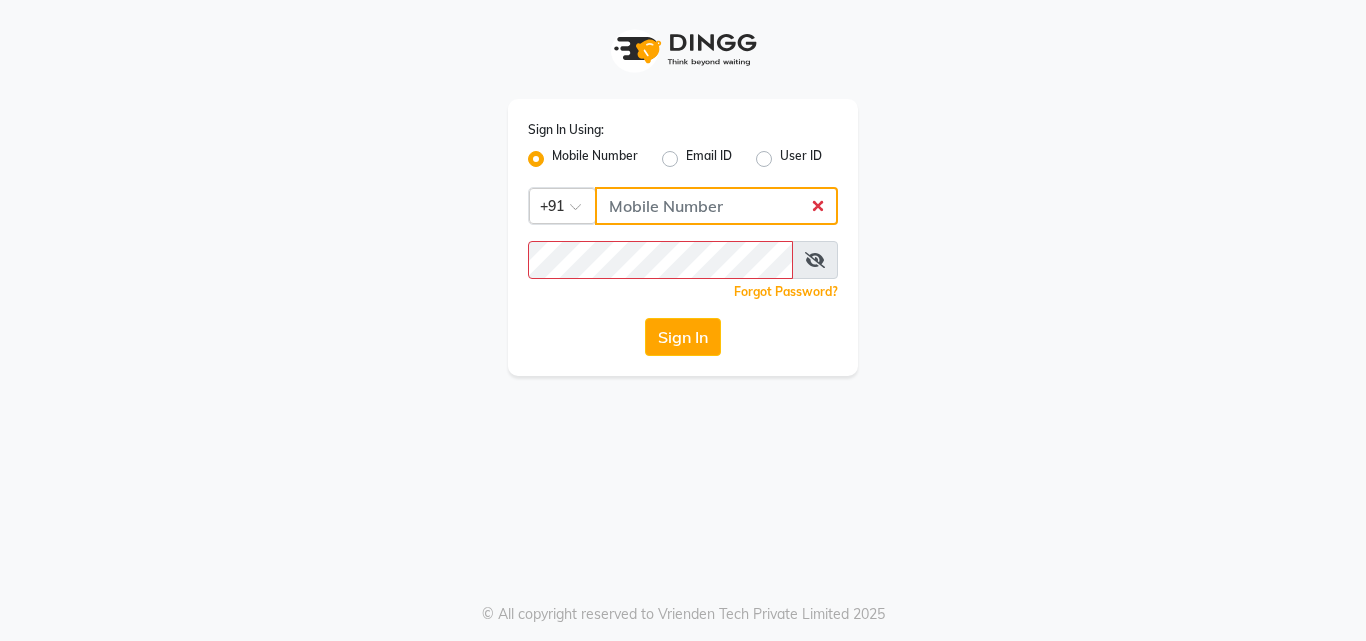 click 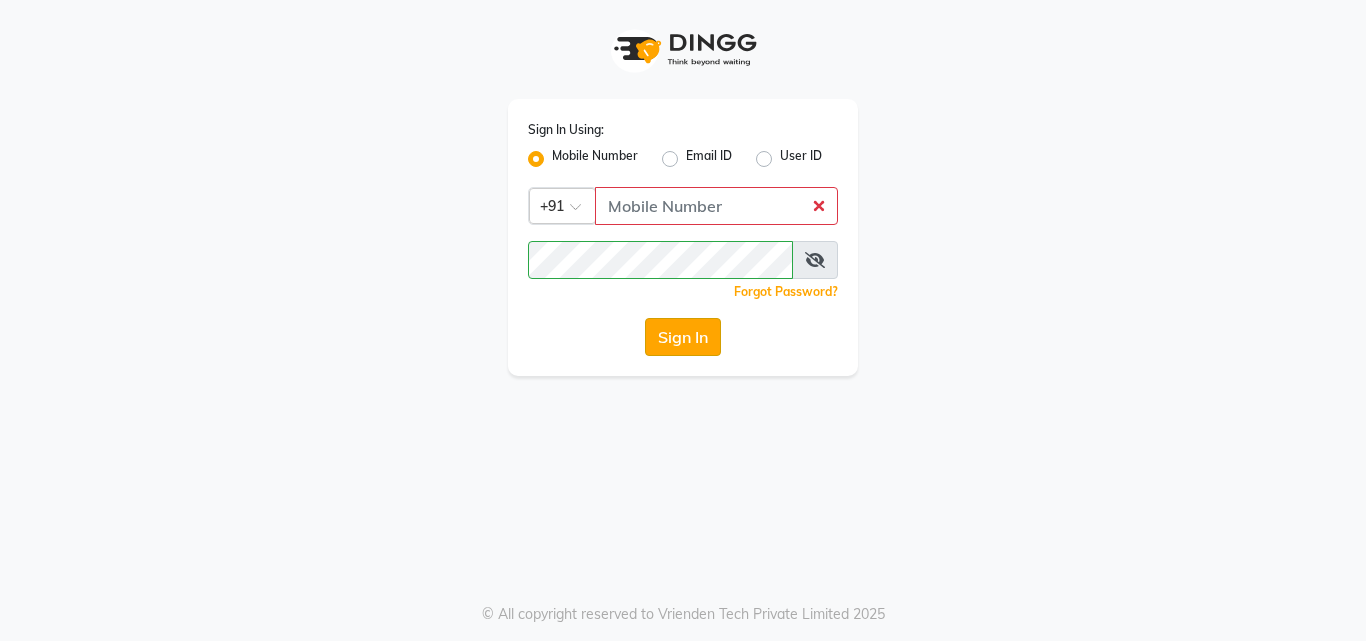 click on "Sign In" 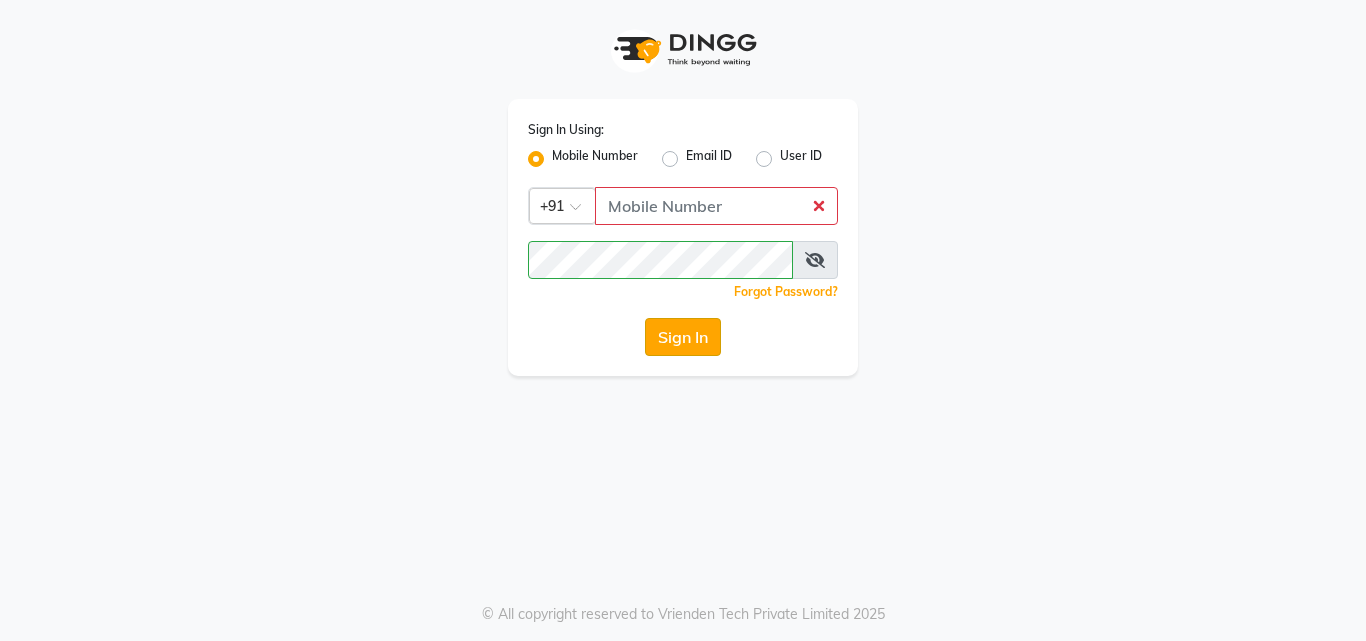 click on "Sign In" 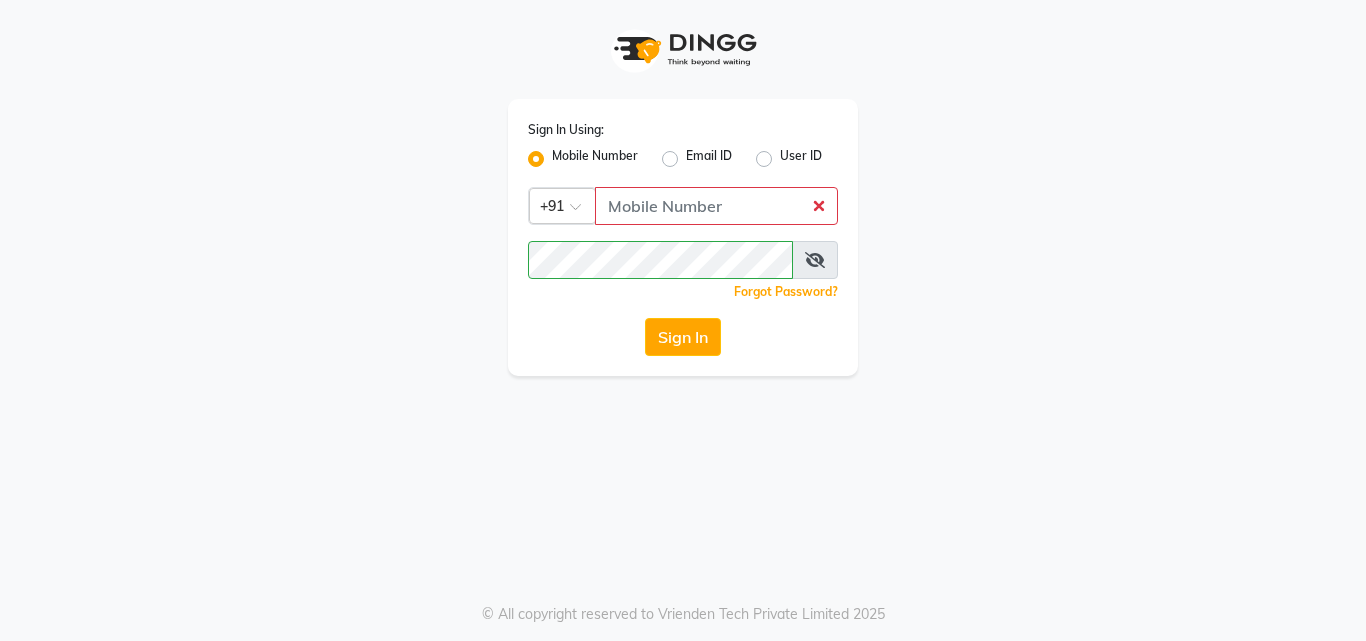 click on "Email ID" 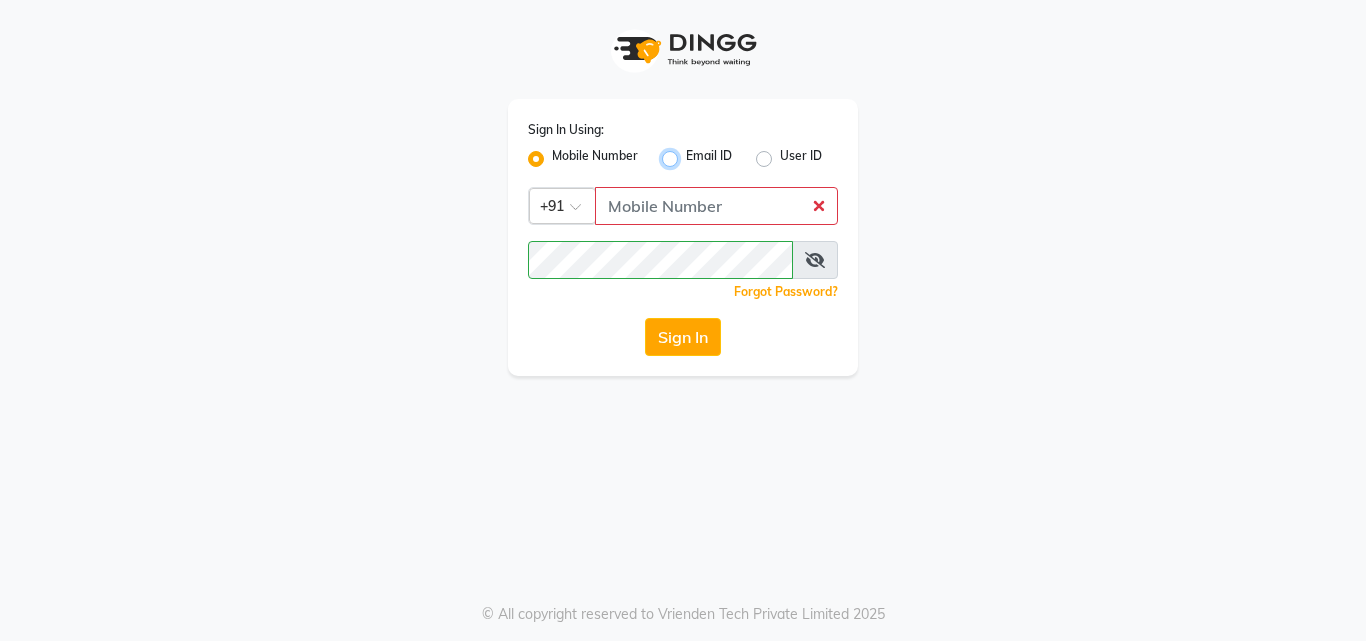 click on "Email ID" at bounding box center [692, 153] 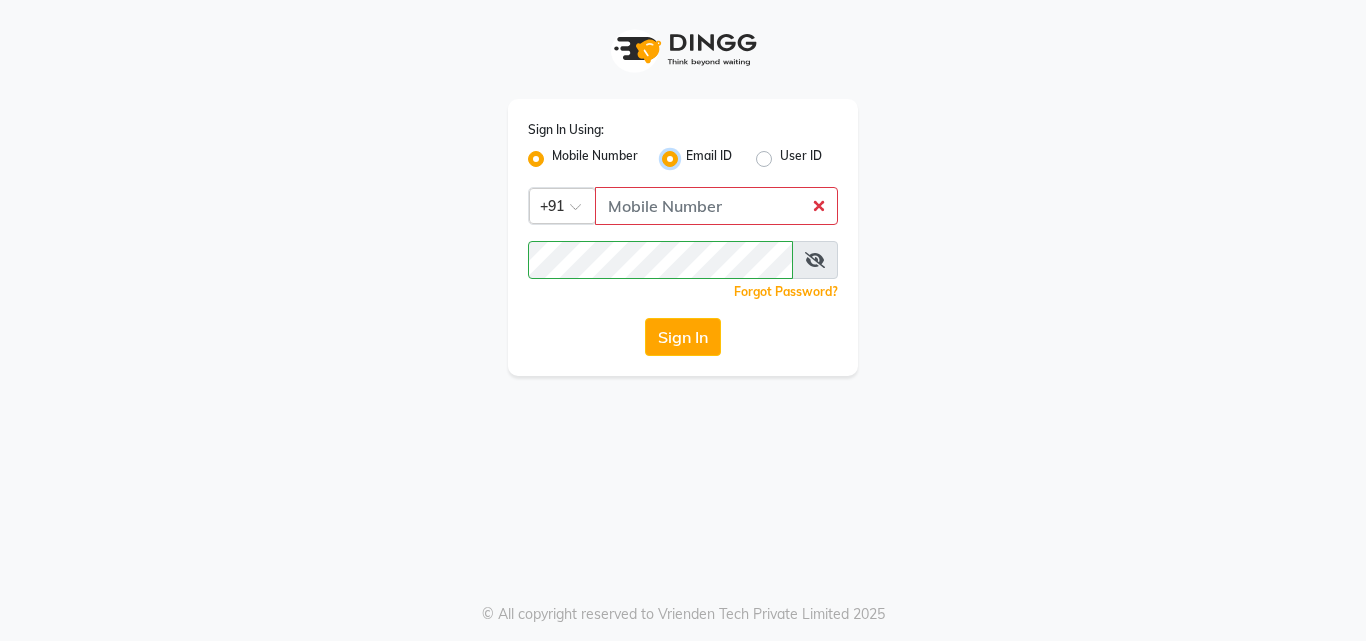 radio on "false" 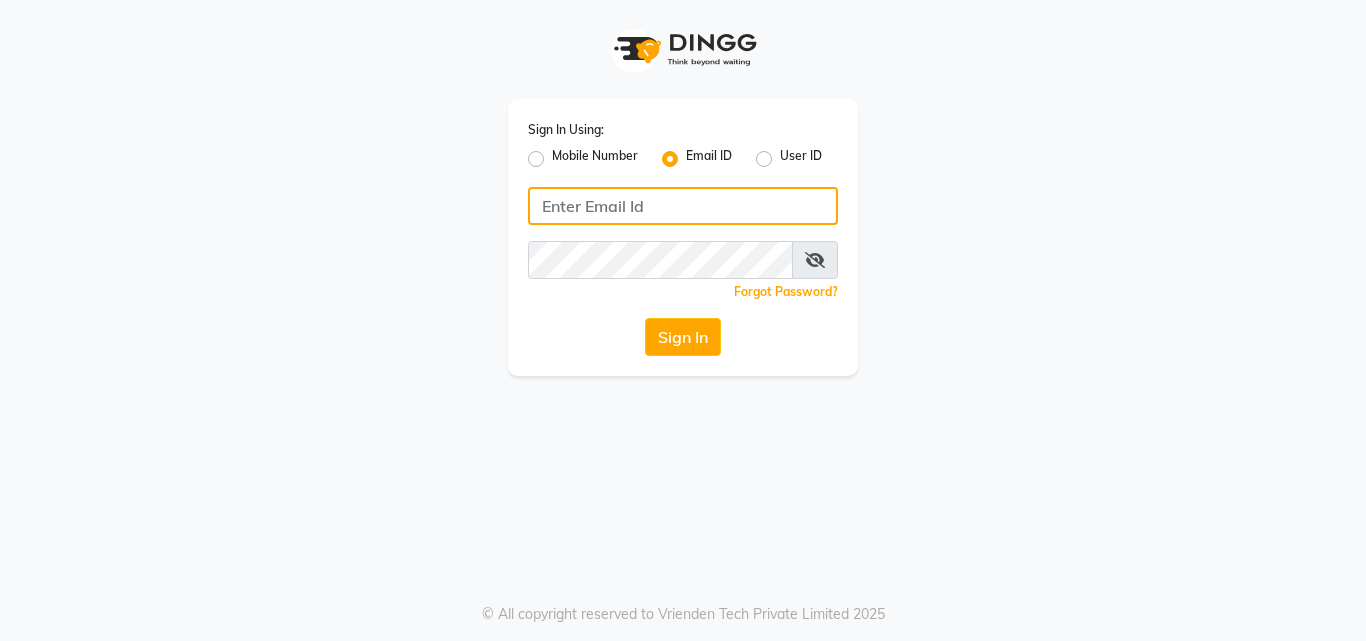 click 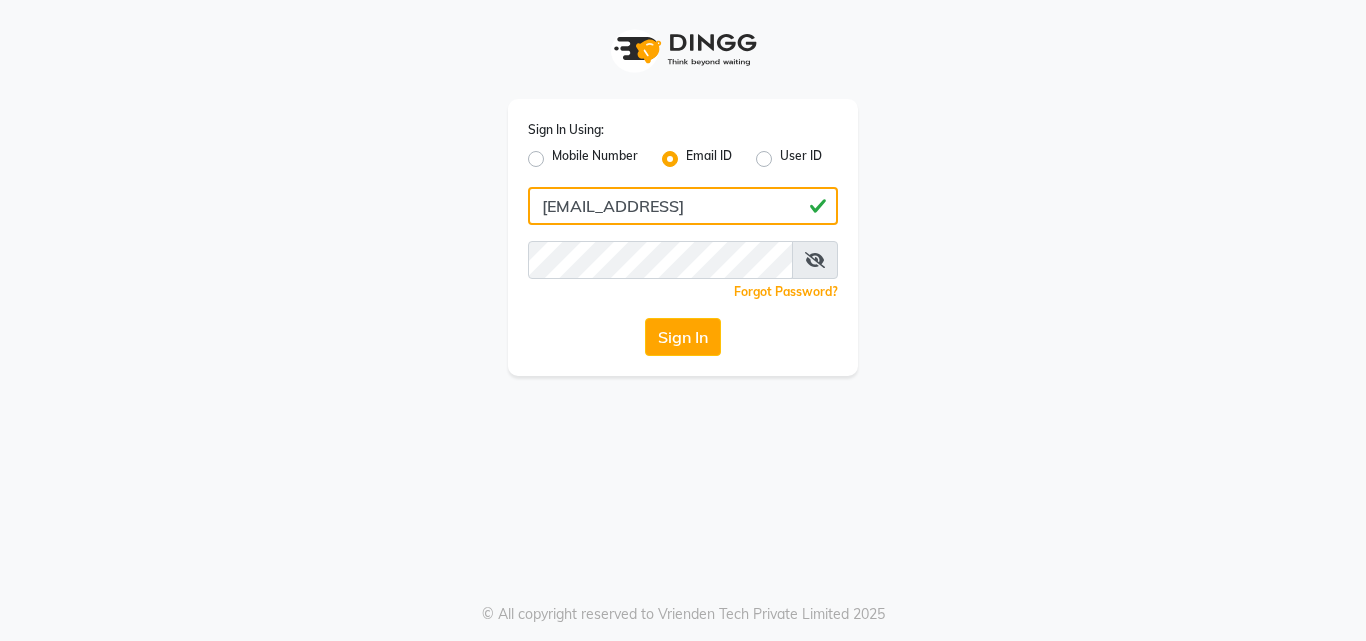 type on "[EMAIL_ADDRESS]" 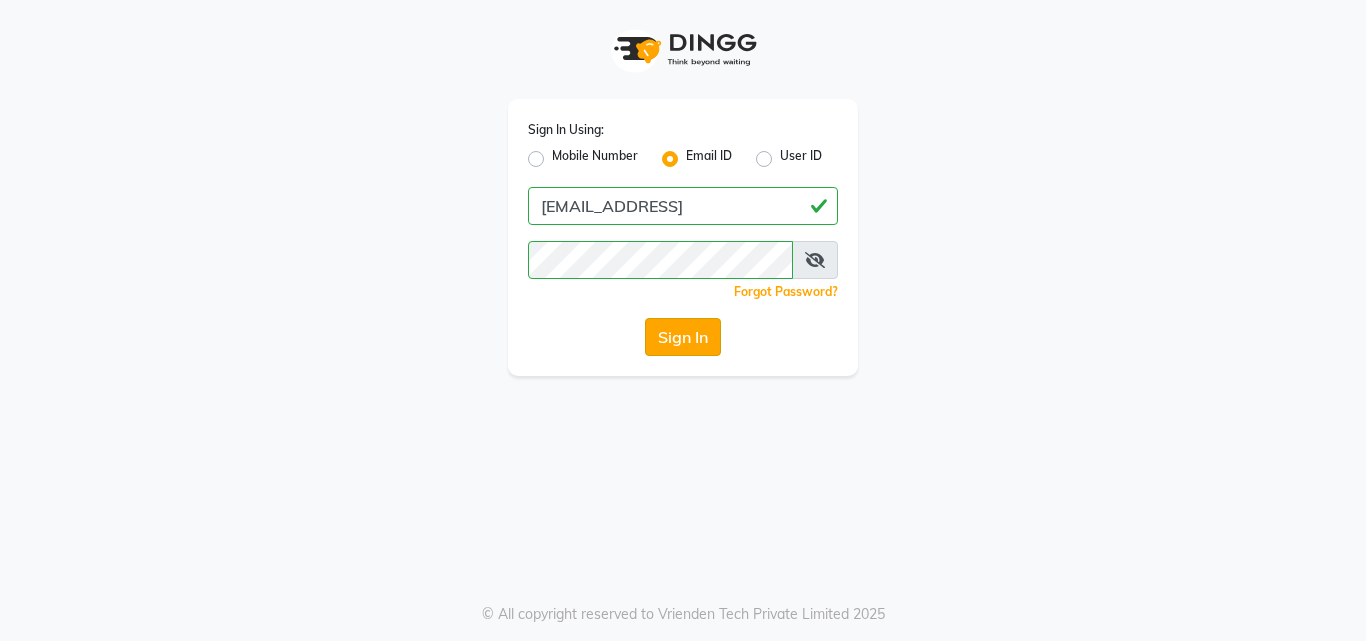 click on "Sign In" 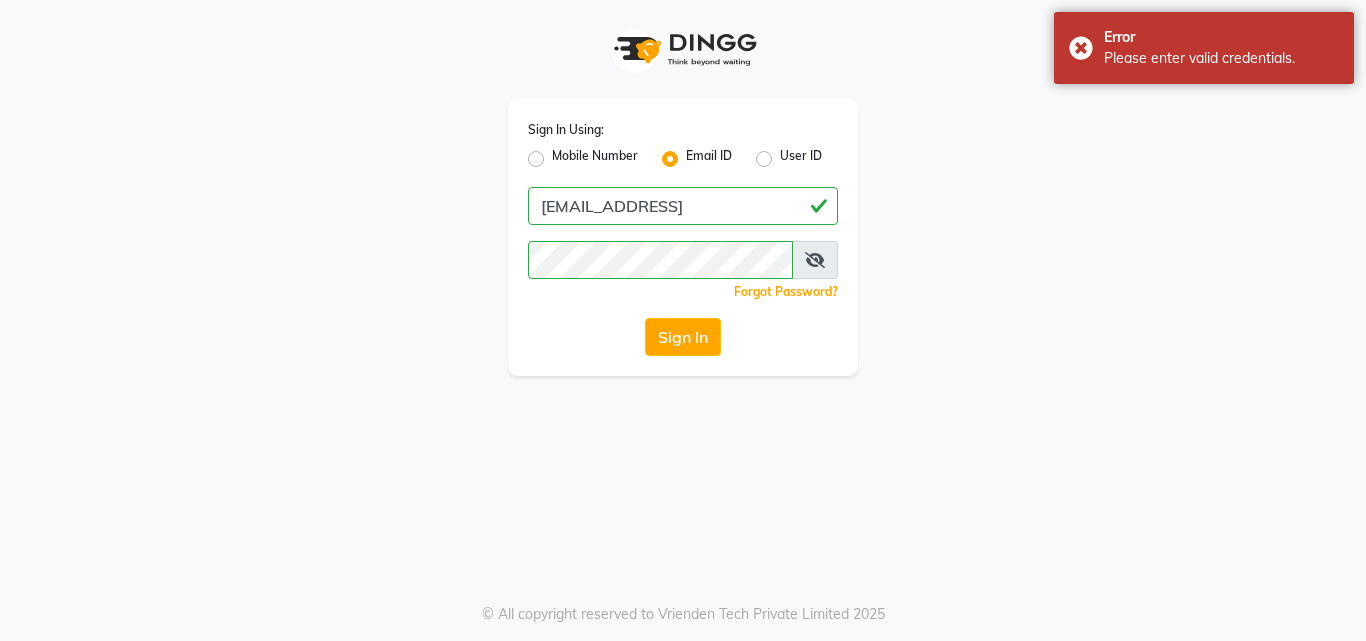 click on "Forgot Password?" 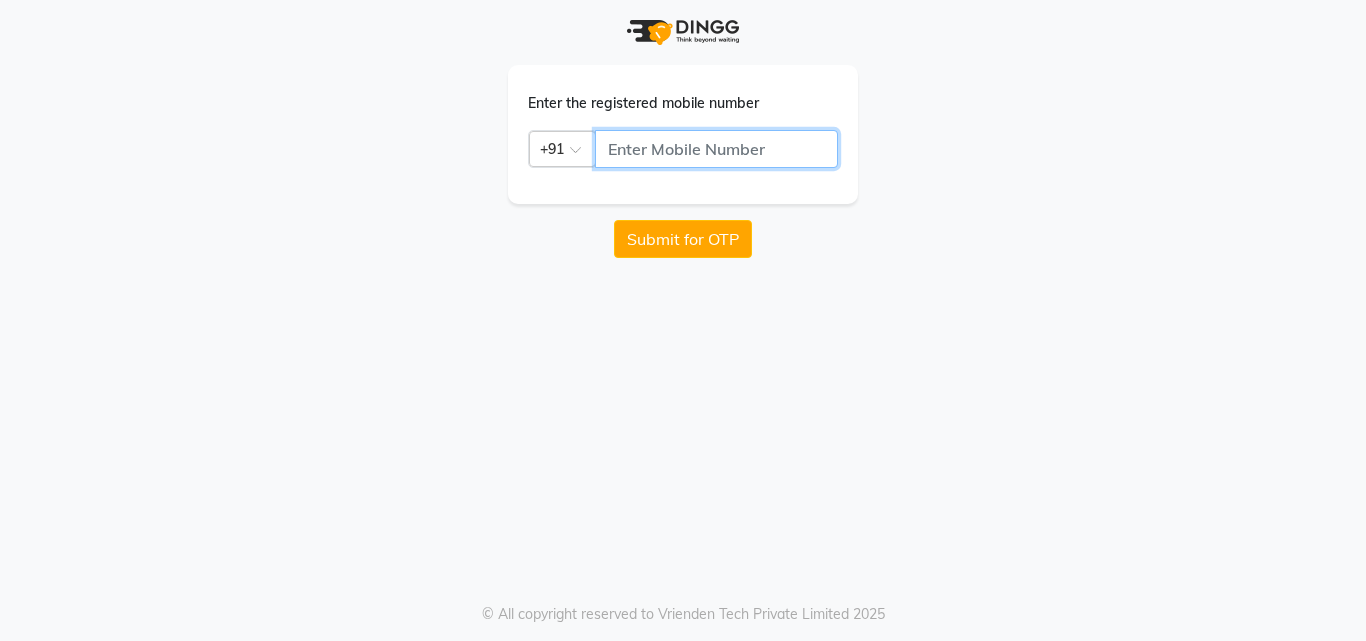click 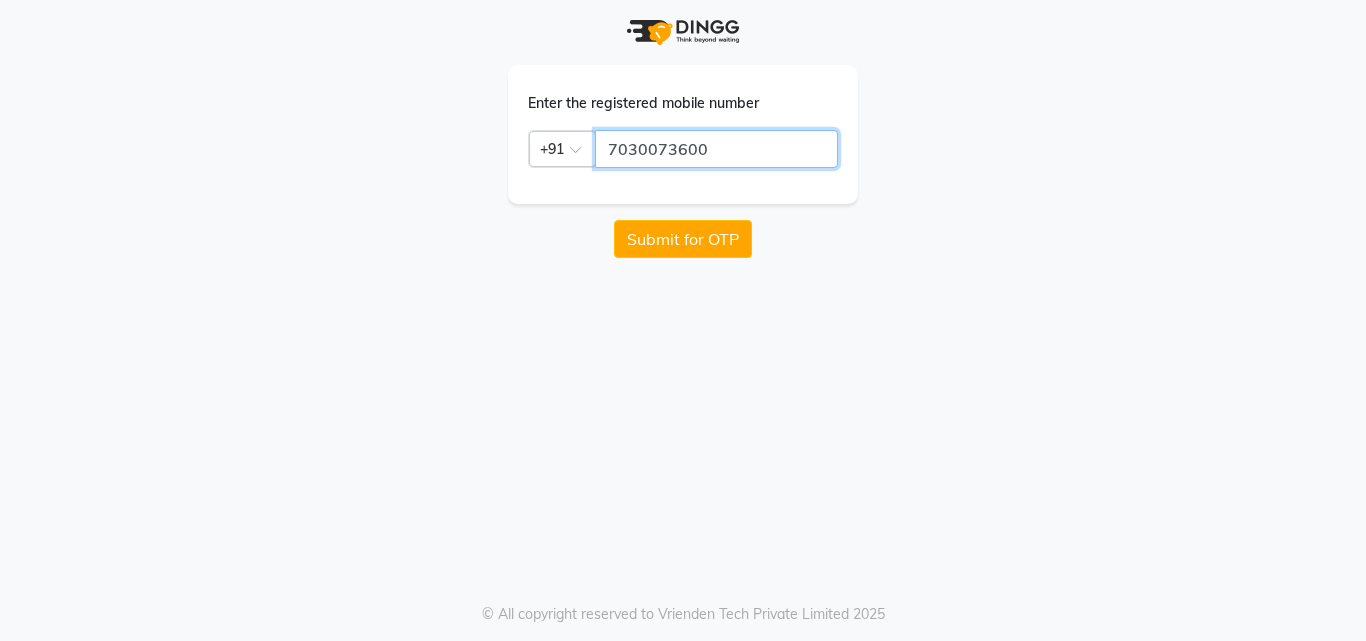 click on "7030073600" 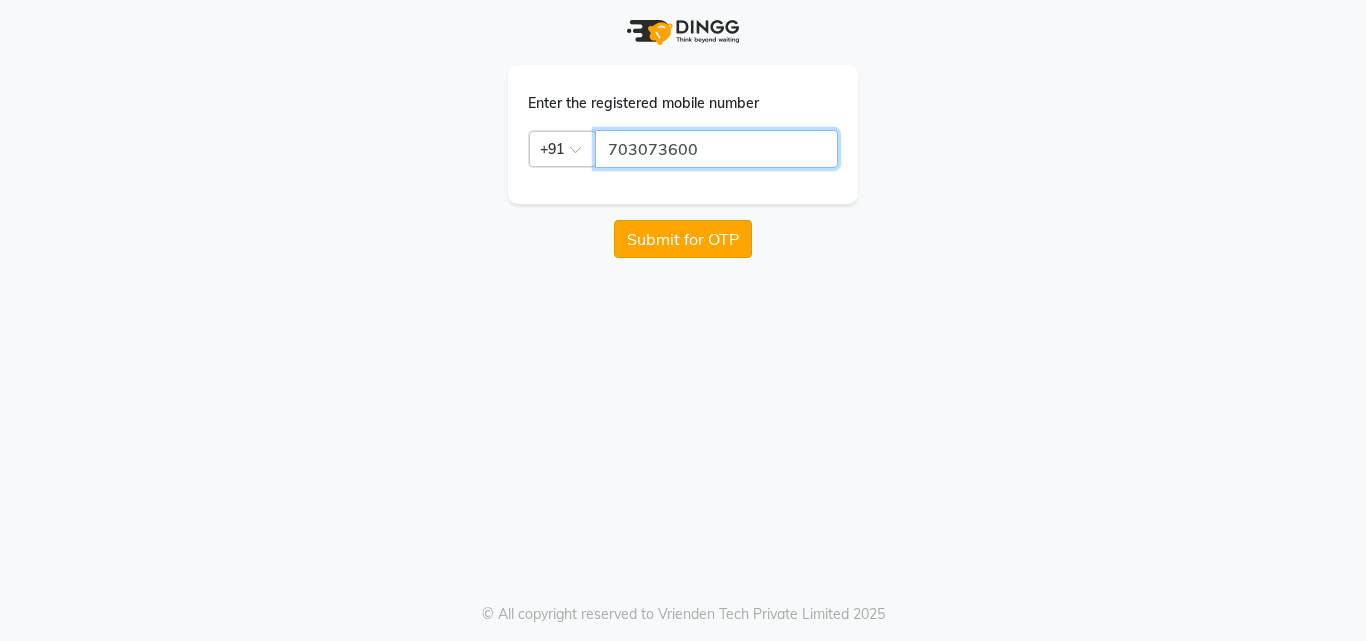 type on "703073600" 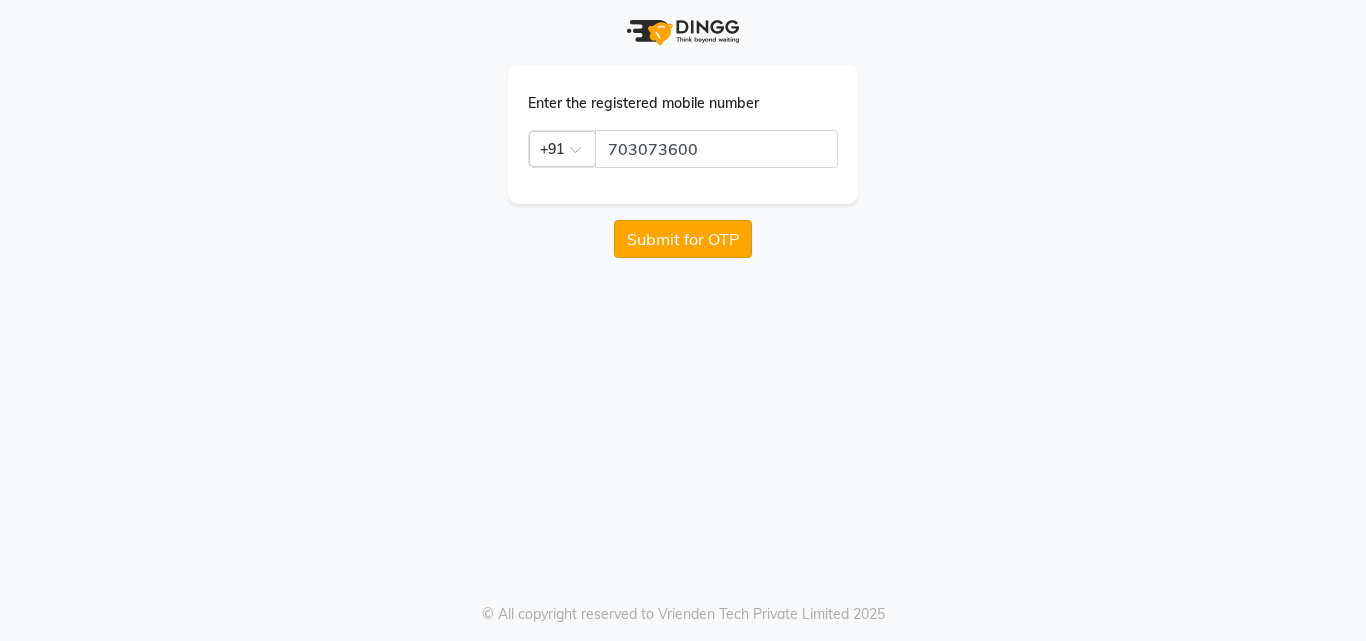 click on "Submit for OTP" 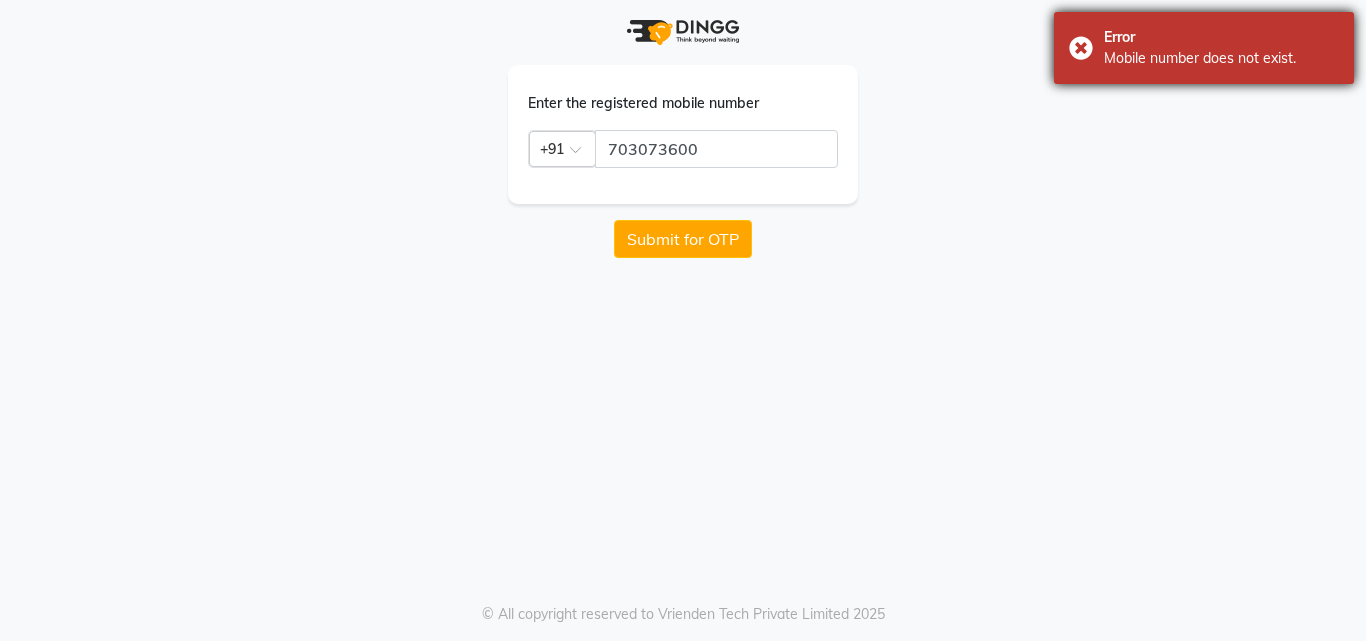 click on "Error   Mobile number does not exist." at bounding box center [1204, 48] 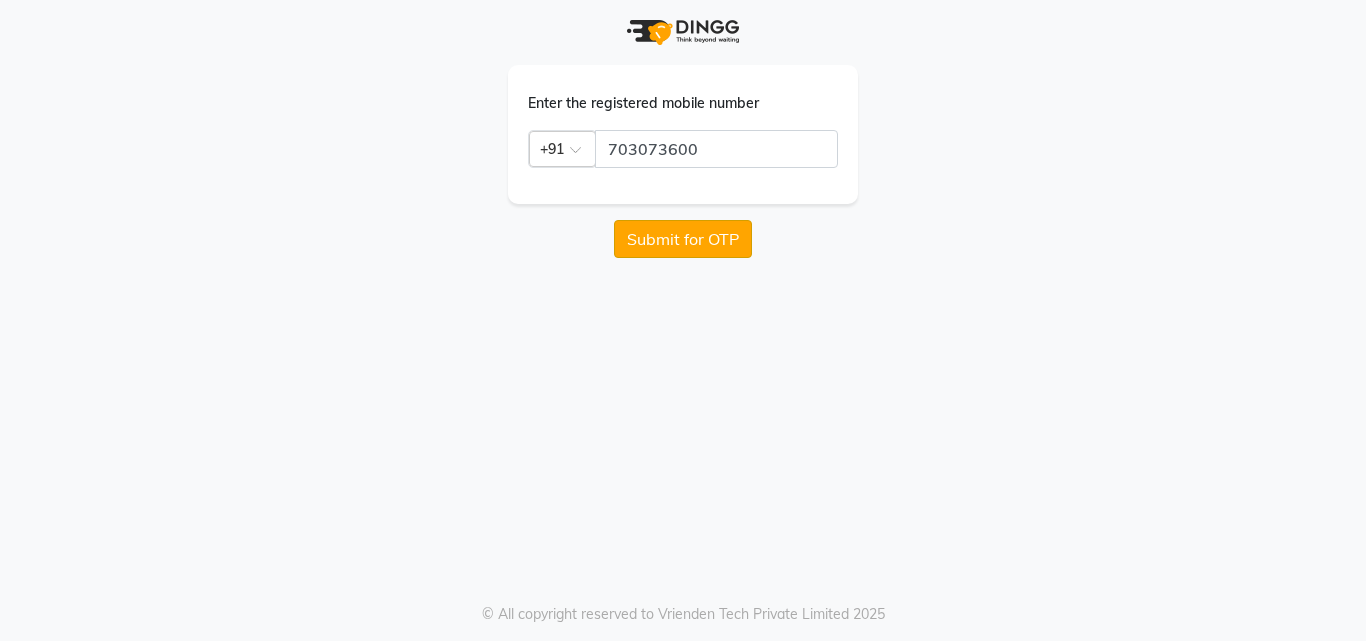 click on "Submit for OTP" 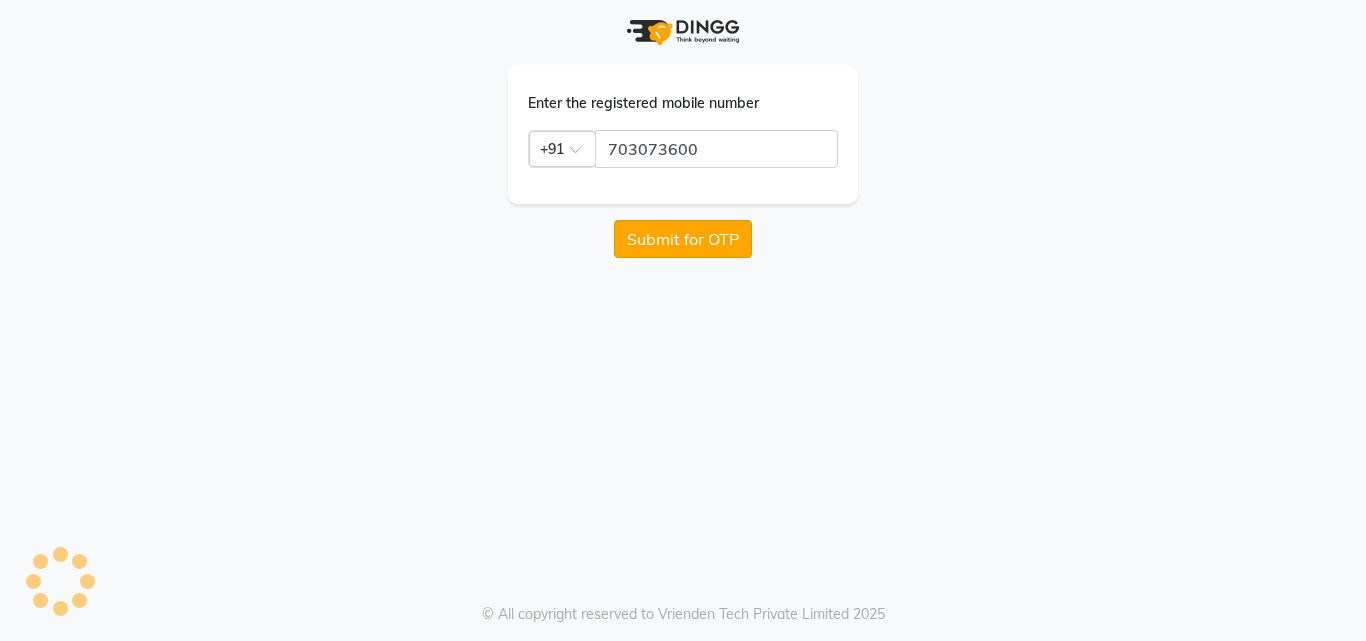 click on "Submit for OTP" 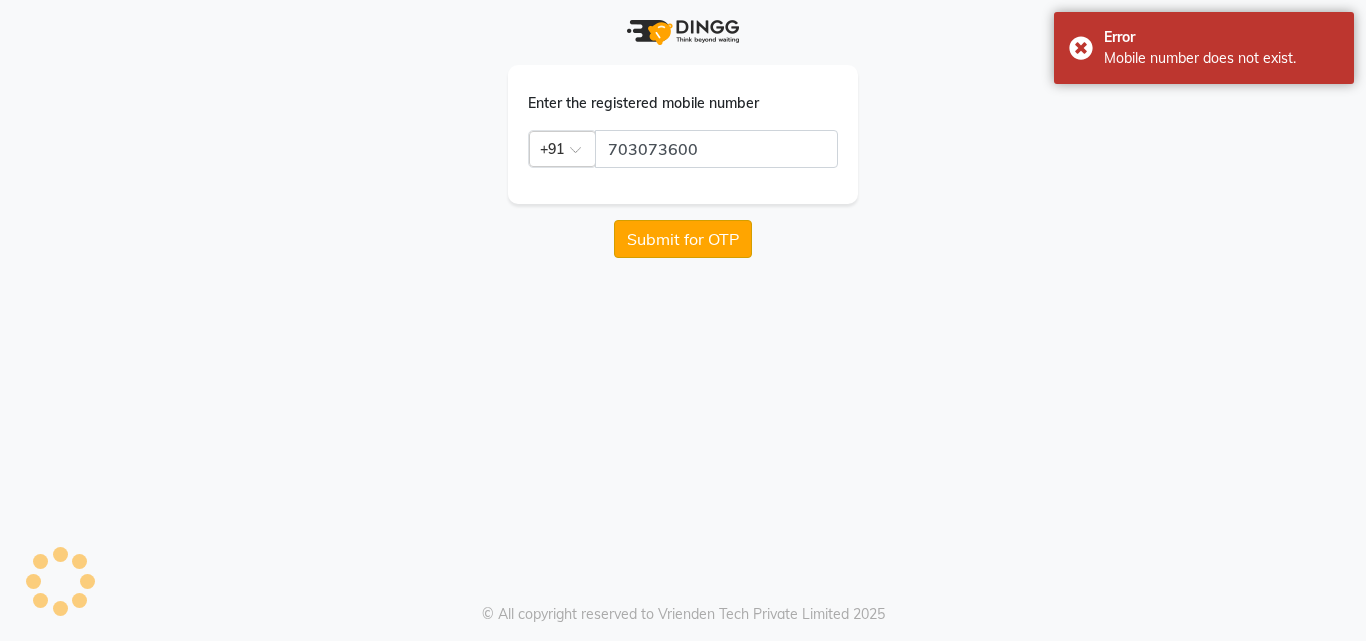 click on "Submit for OTP" 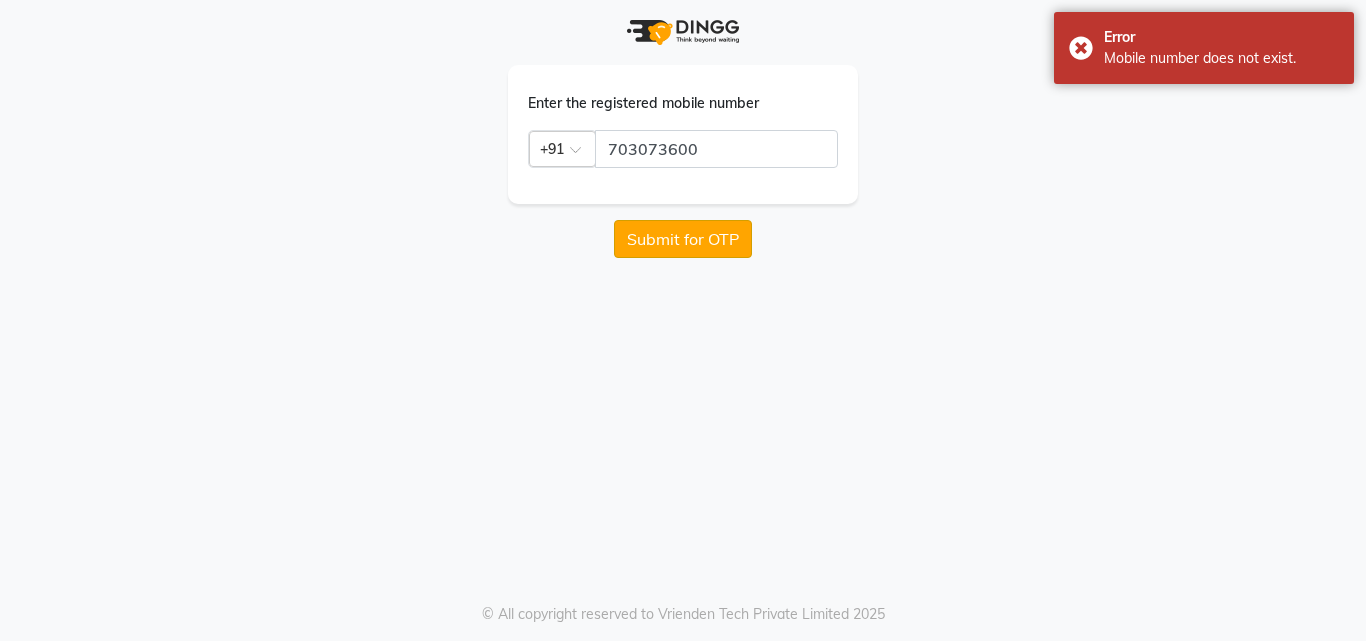 click on "Submit for OTP" 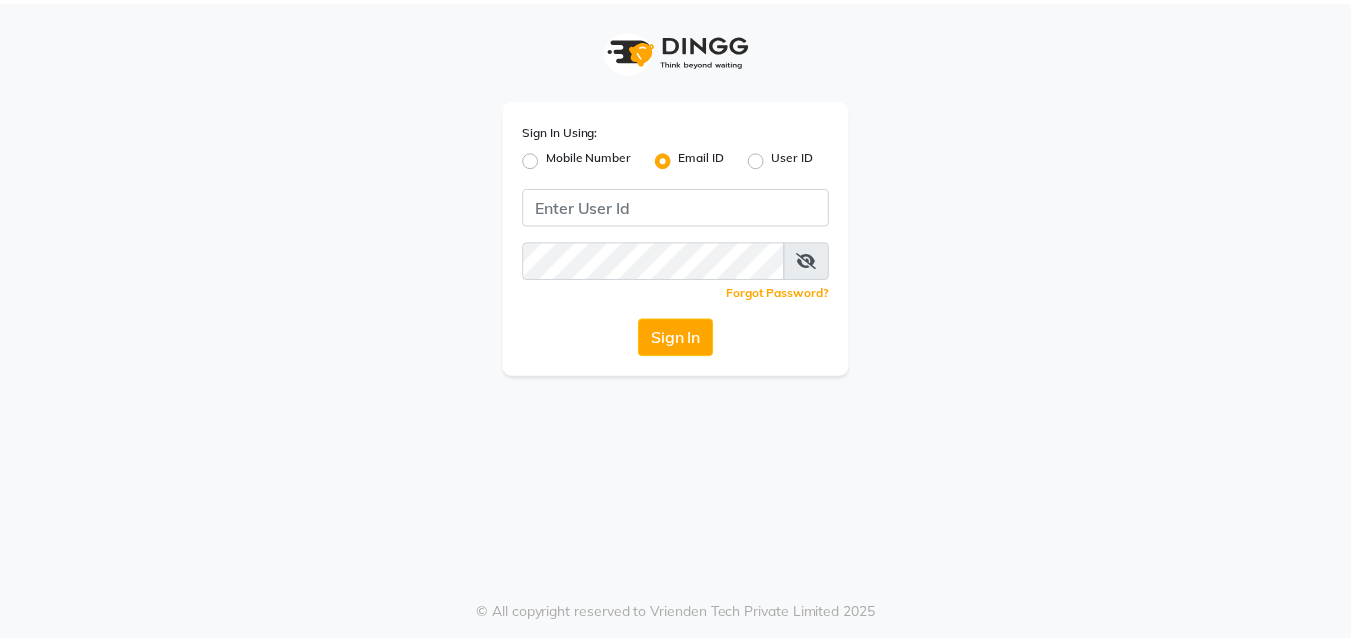 scroll, scrollTop: 0, scrollLeft: 0, axis: both 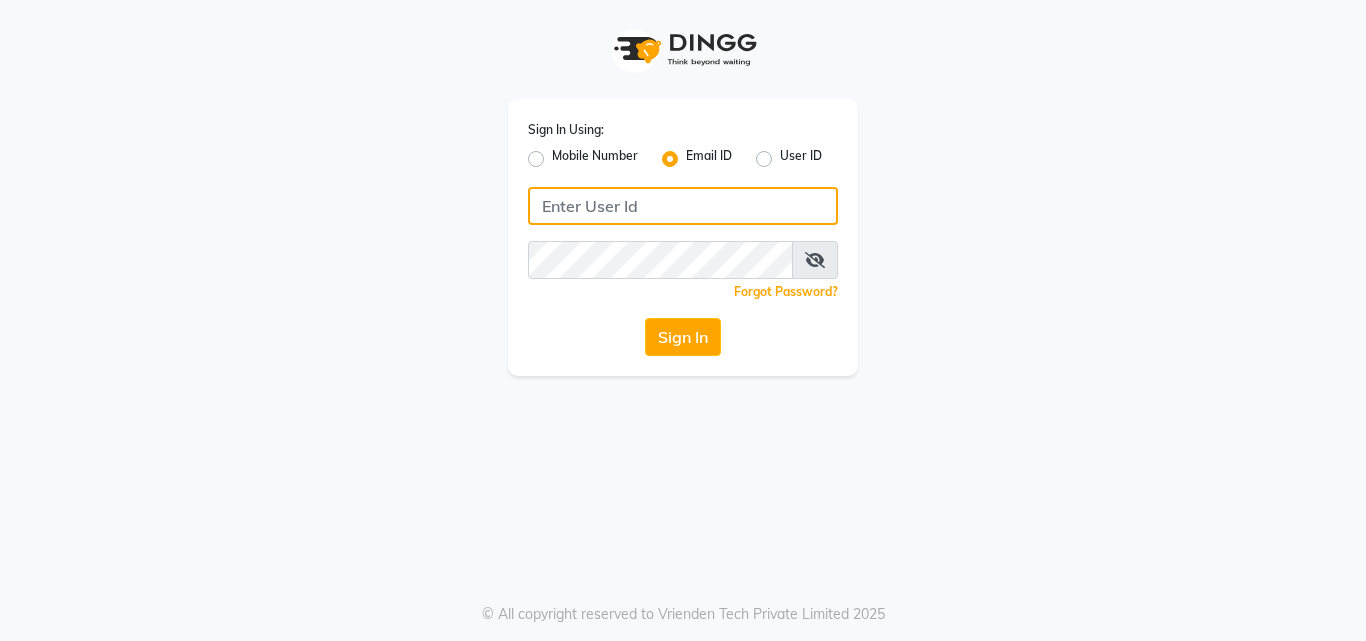 click 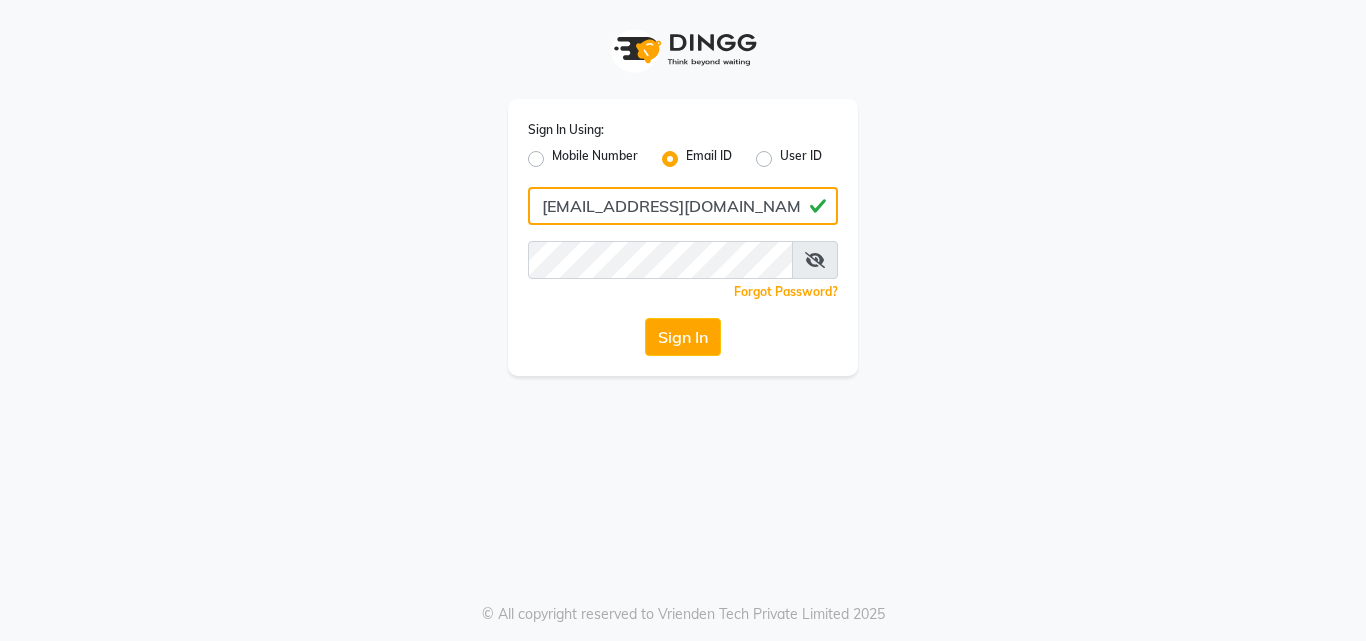 type on "shrutivijay730@gmai.com" 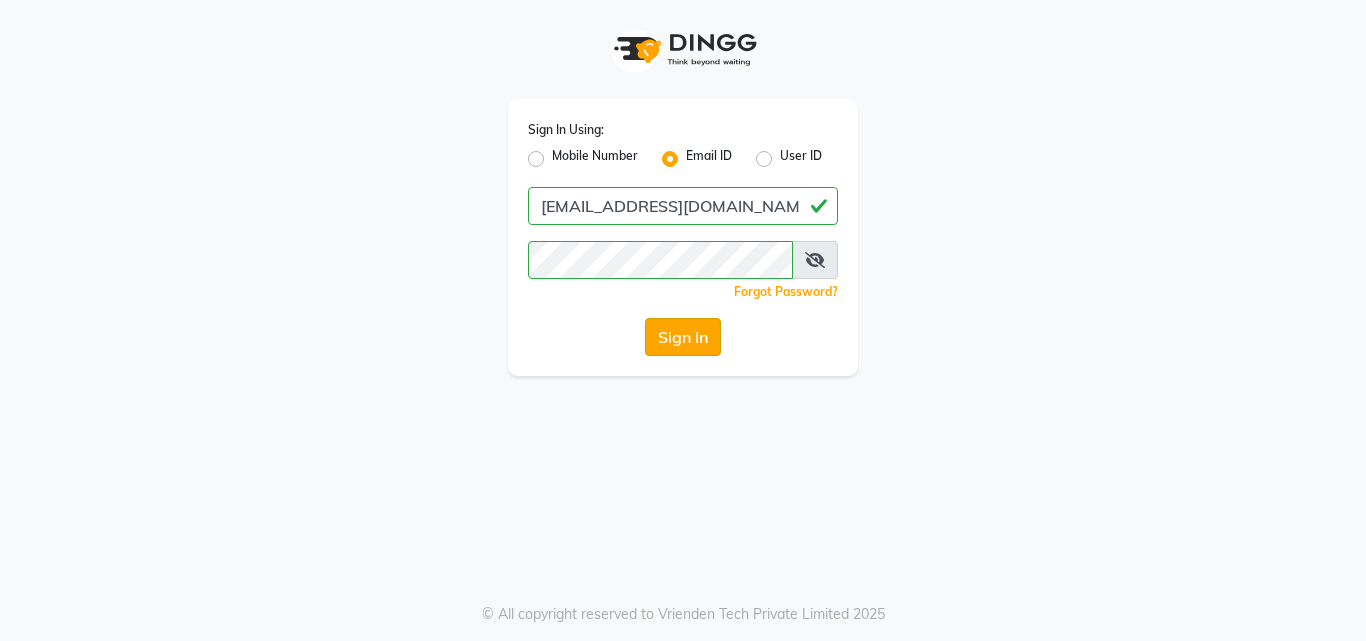 click on "Sign In" 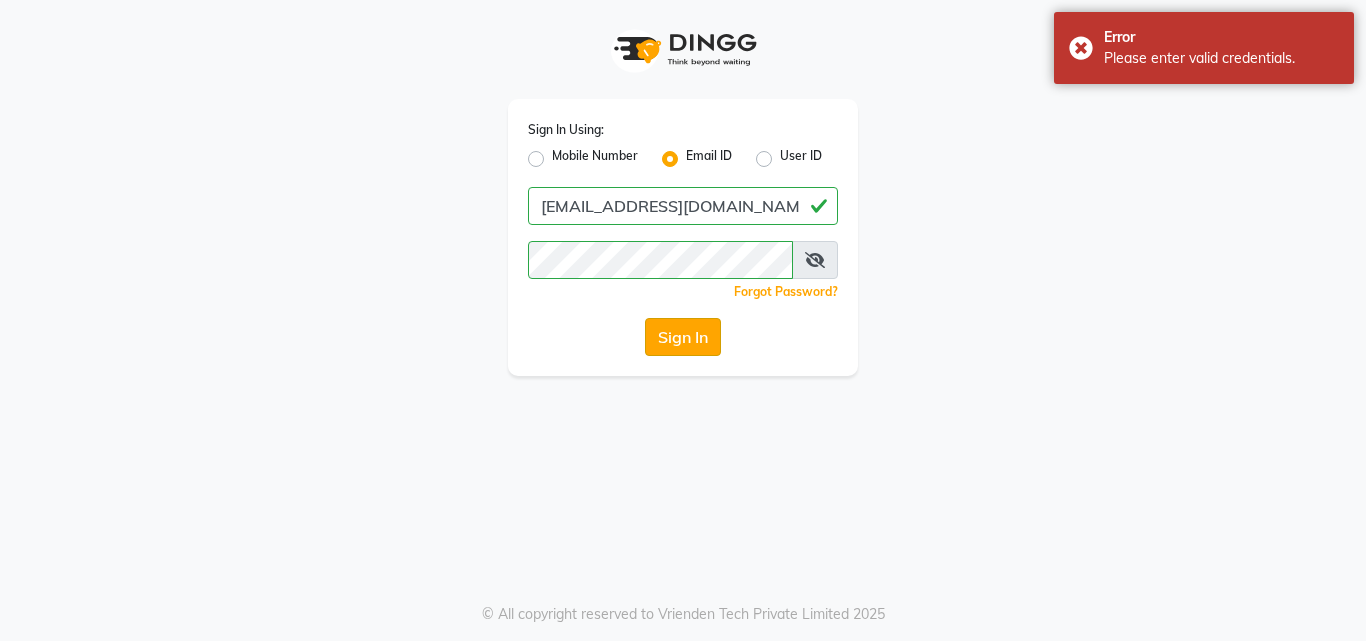 click on "Sign In" 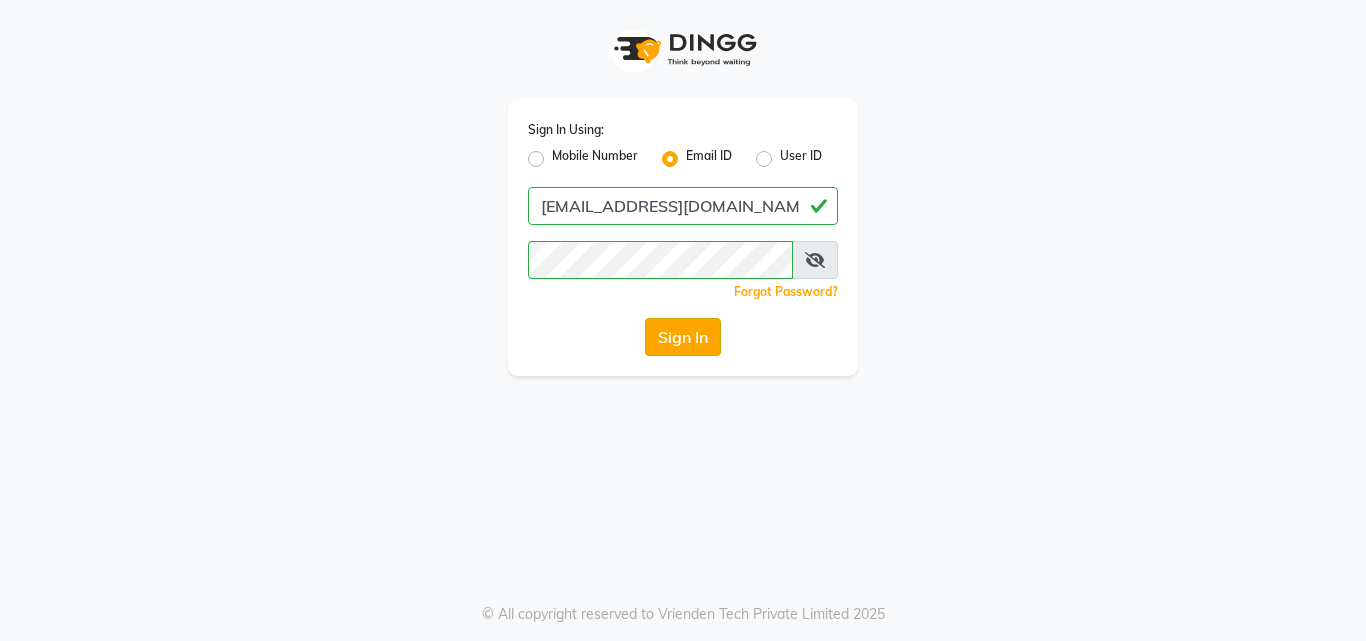 click on "Sign In" 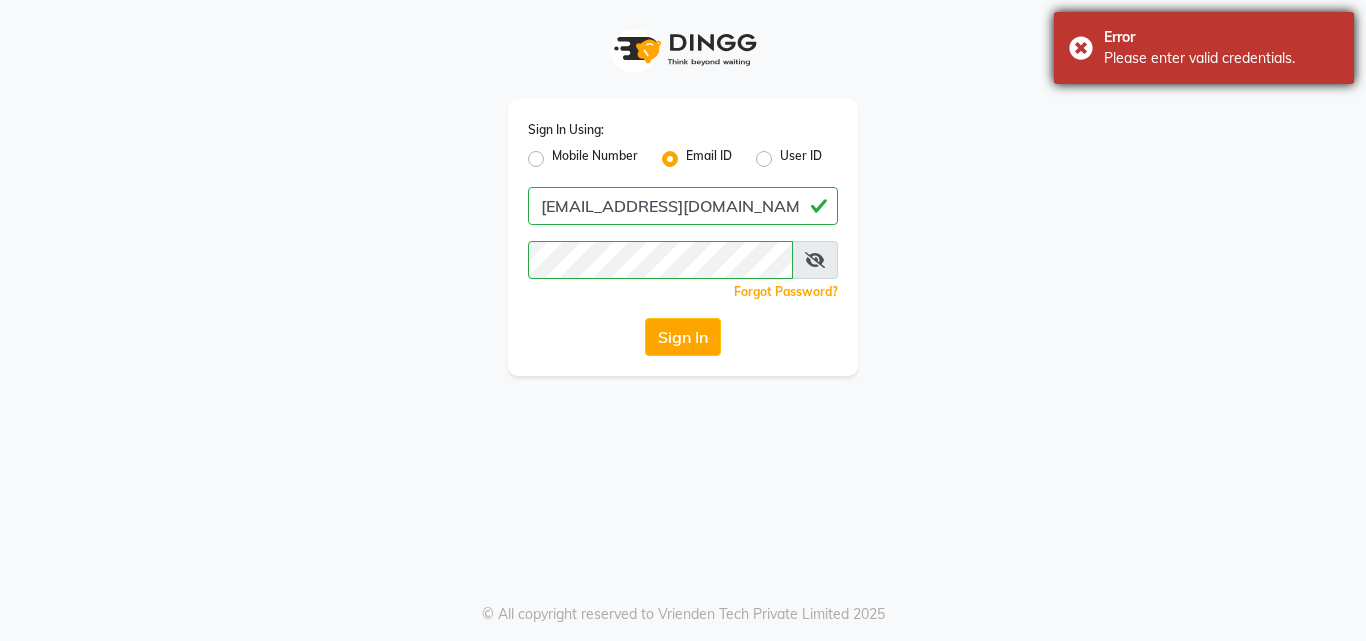 click on "Error   Please enter valid credentials." at bounding box center [1204, 48] 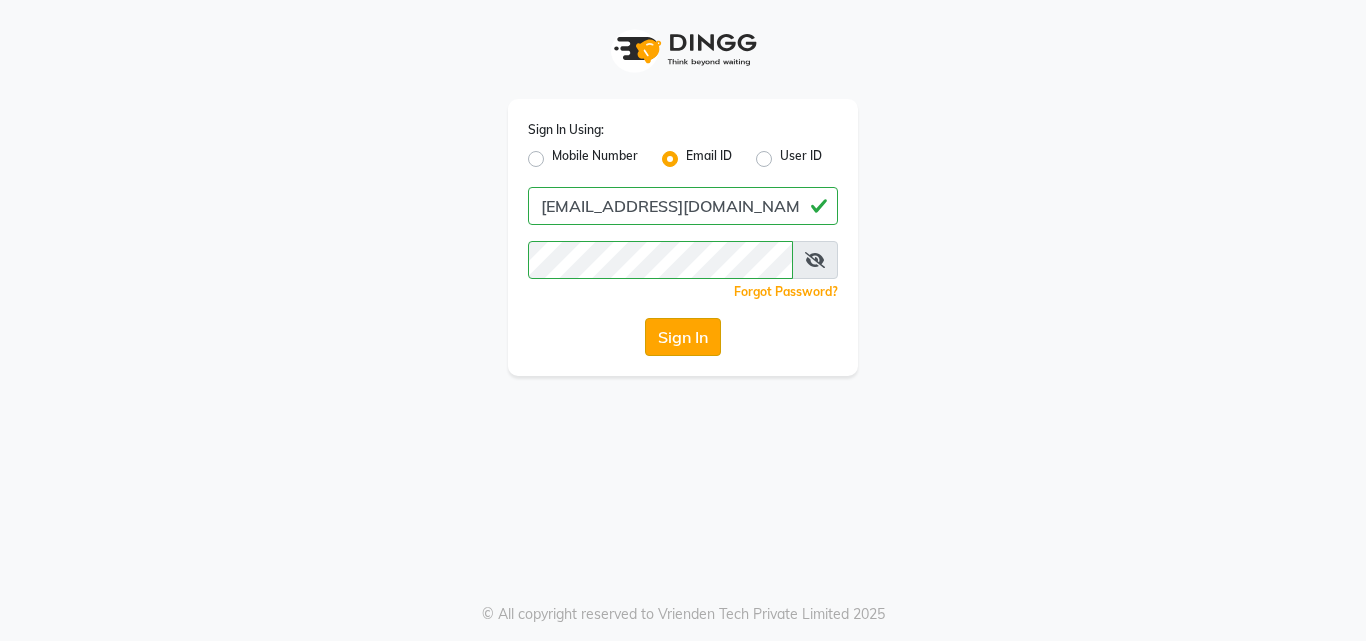 click on "Sign In" 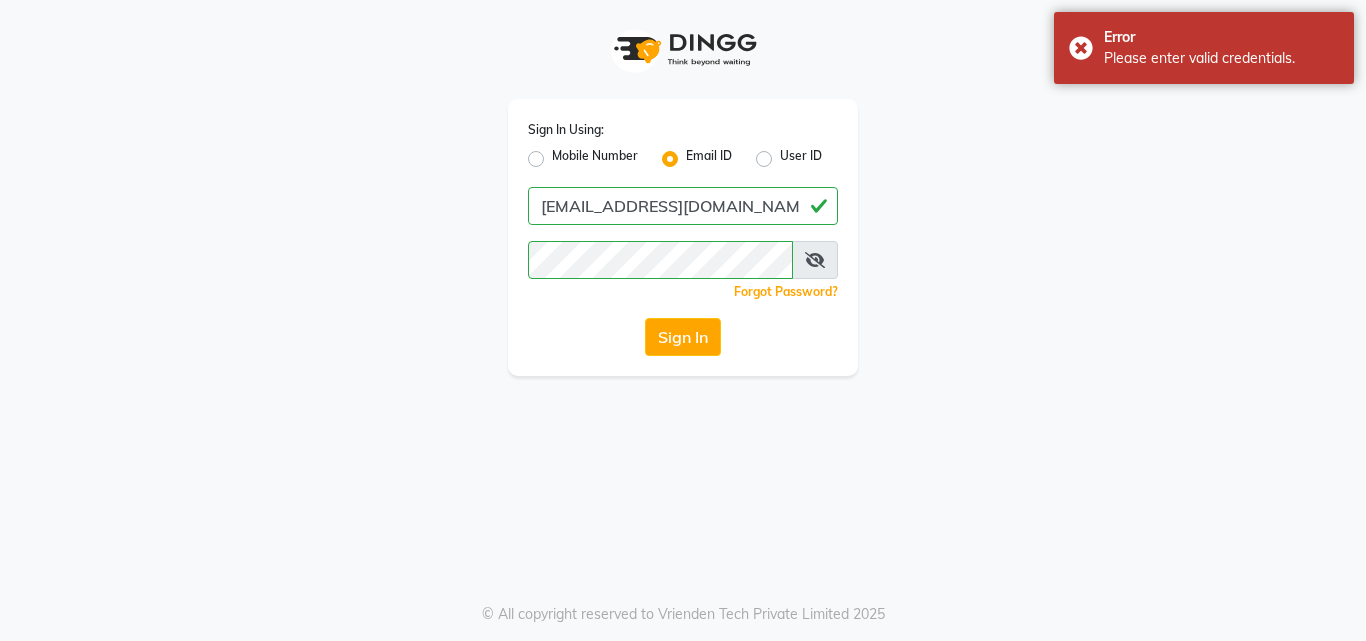 click at bounding box center (815, 260) 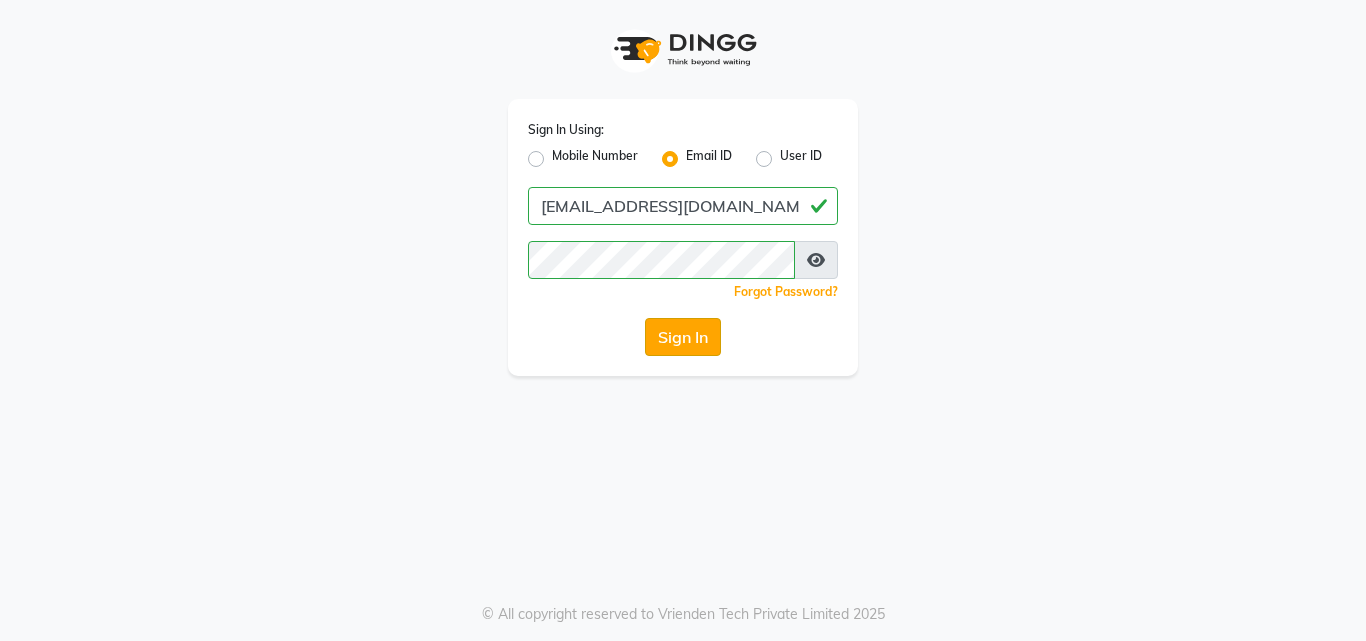click on "Sign In" 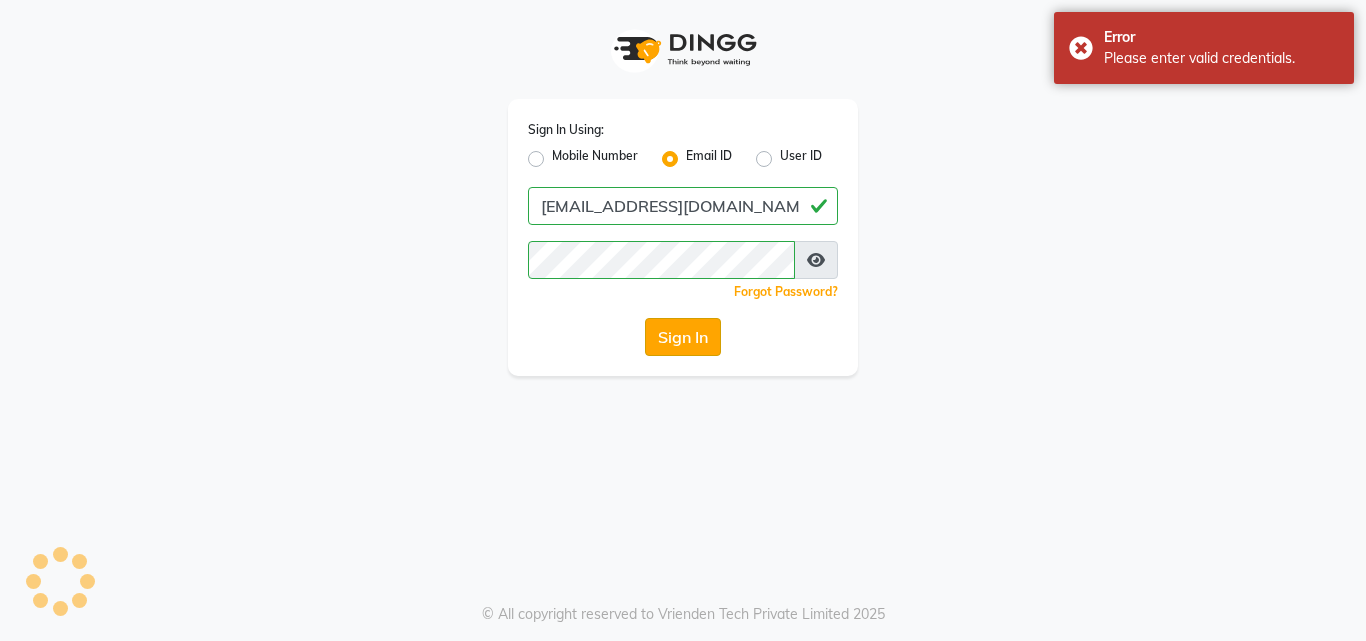 click on "Sign In" 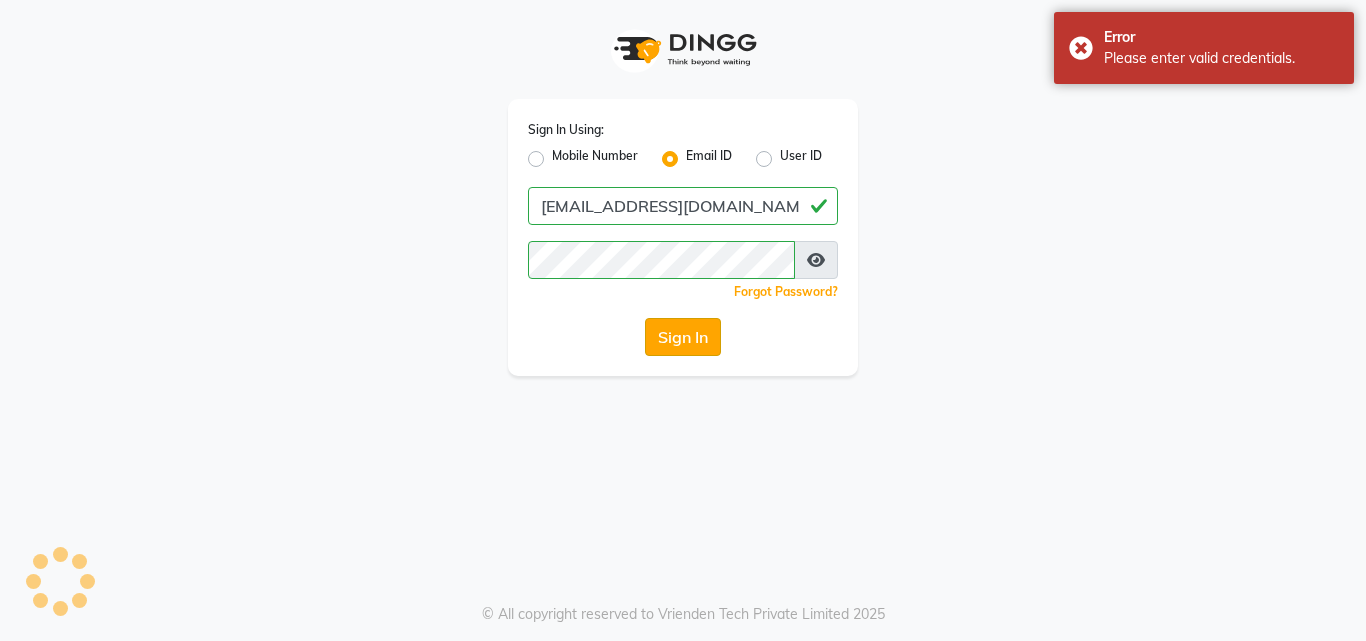 click on "Sign In" 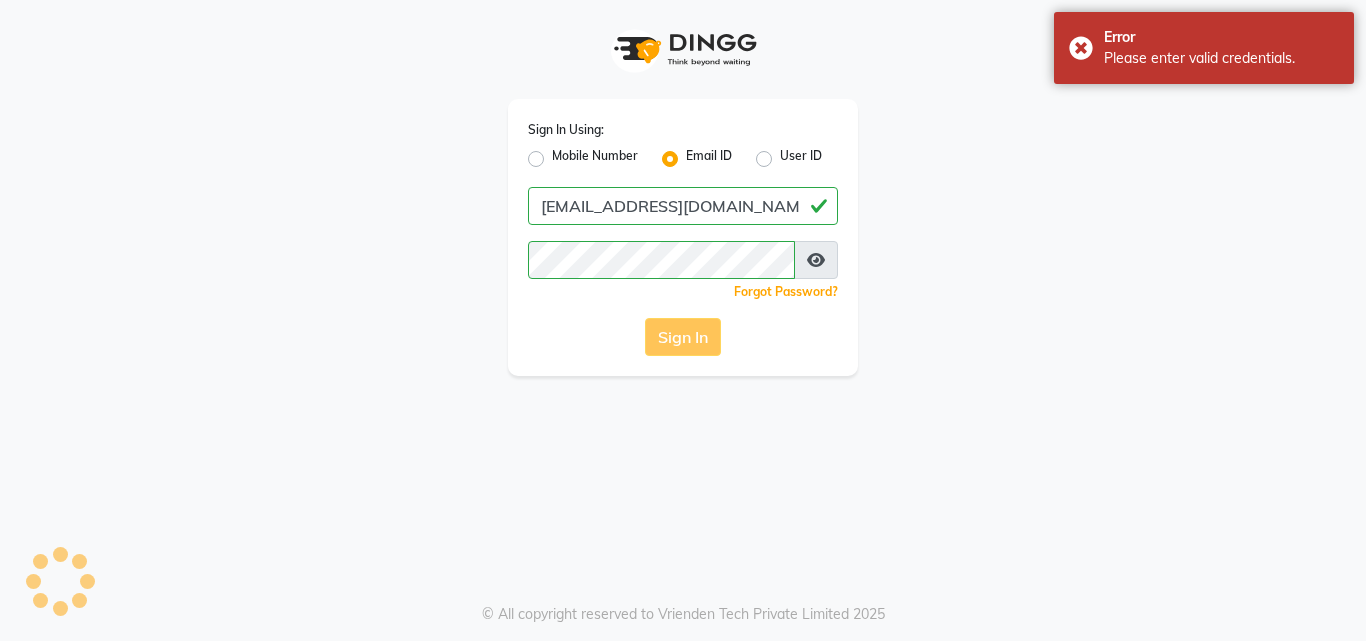 click on "Sign In" 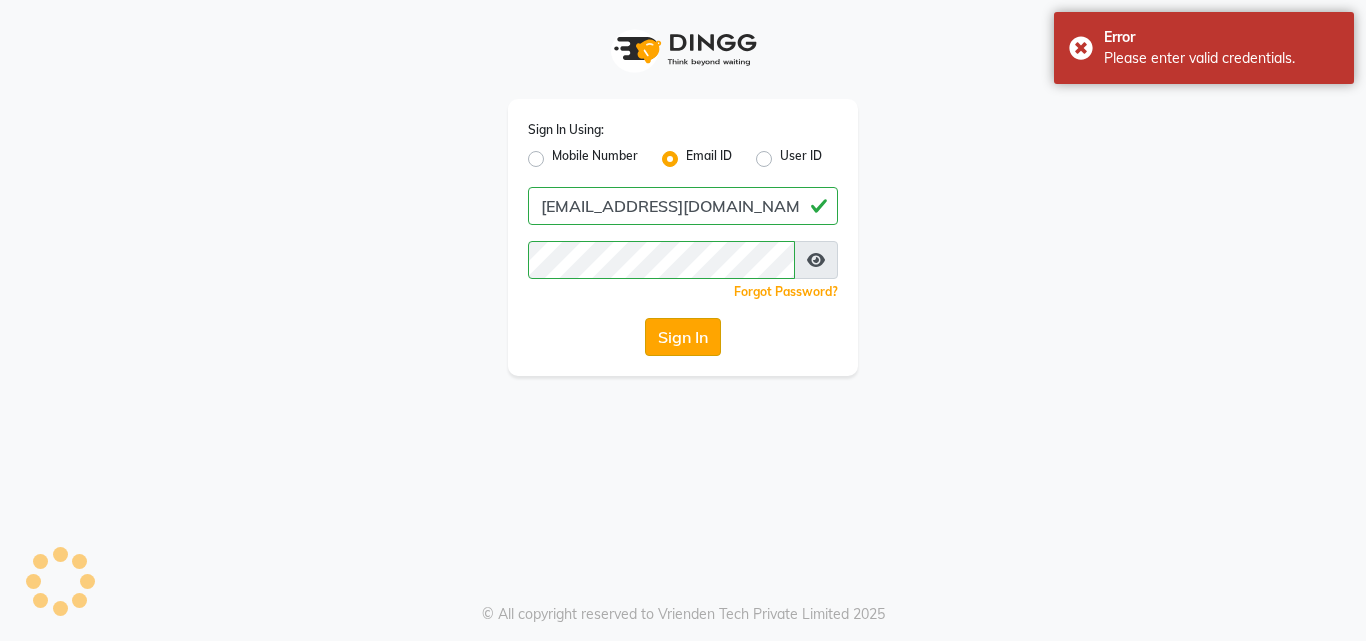 click on "Sign In" 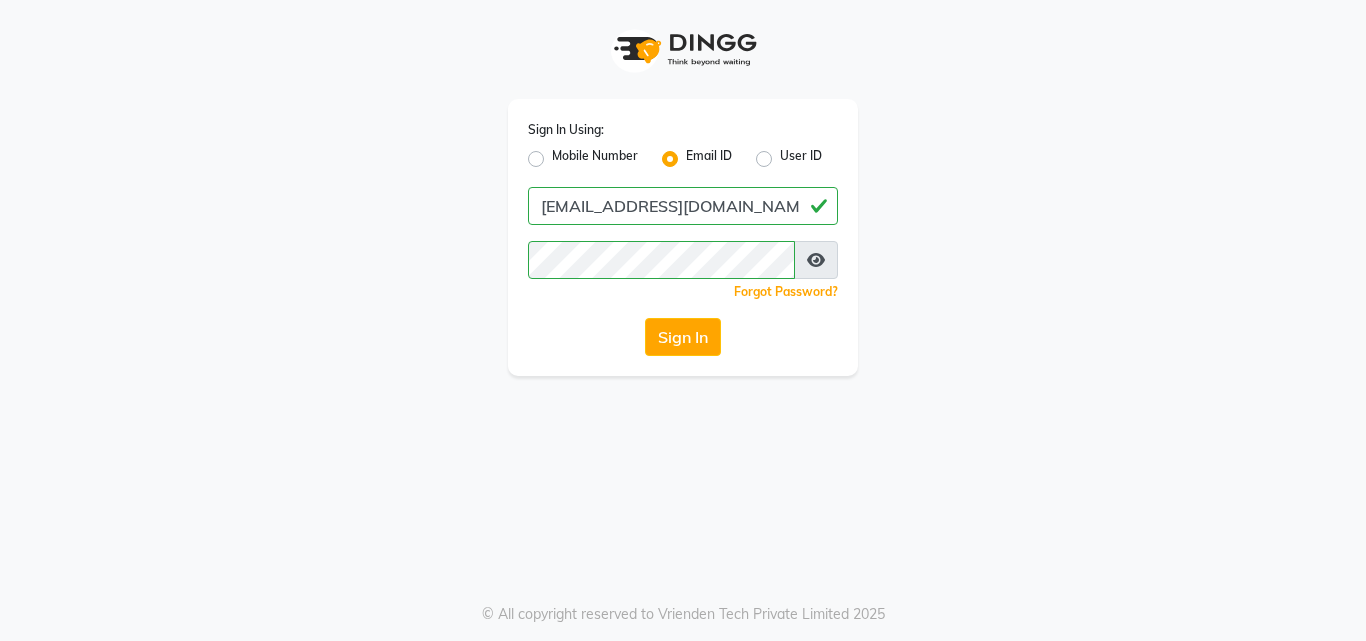 click on "User ID" 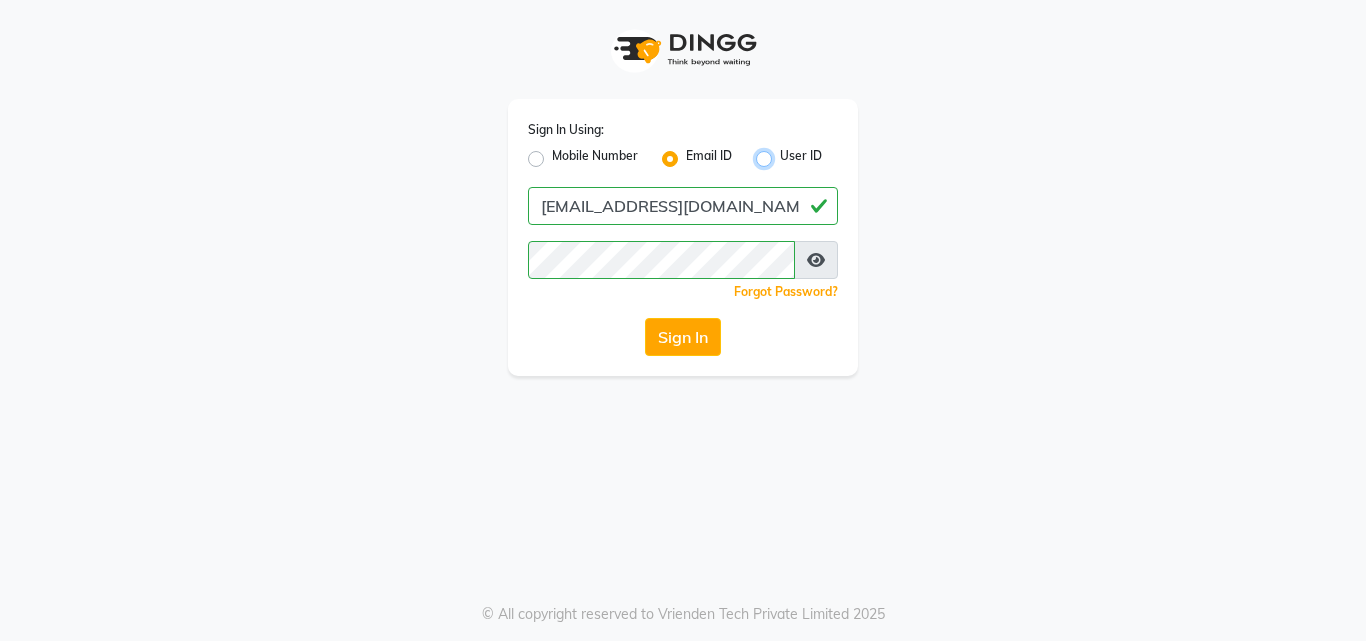click on "User ID" at bounding box center (786, 153) 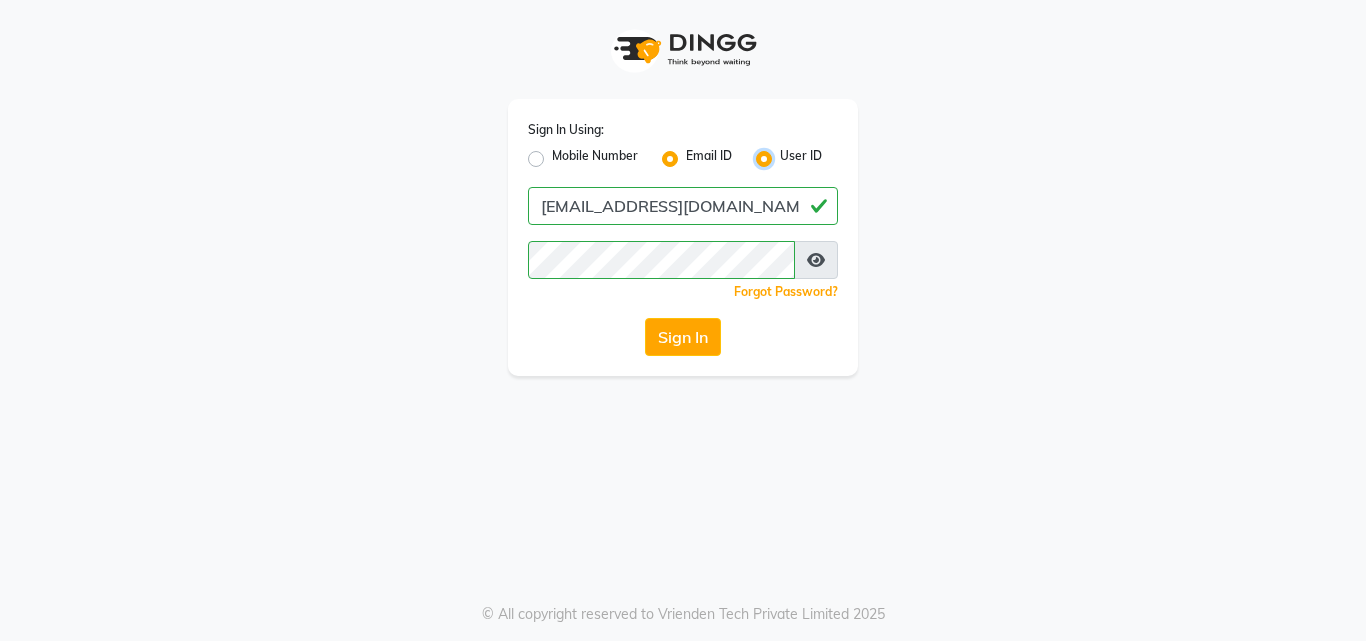 radio on "false" 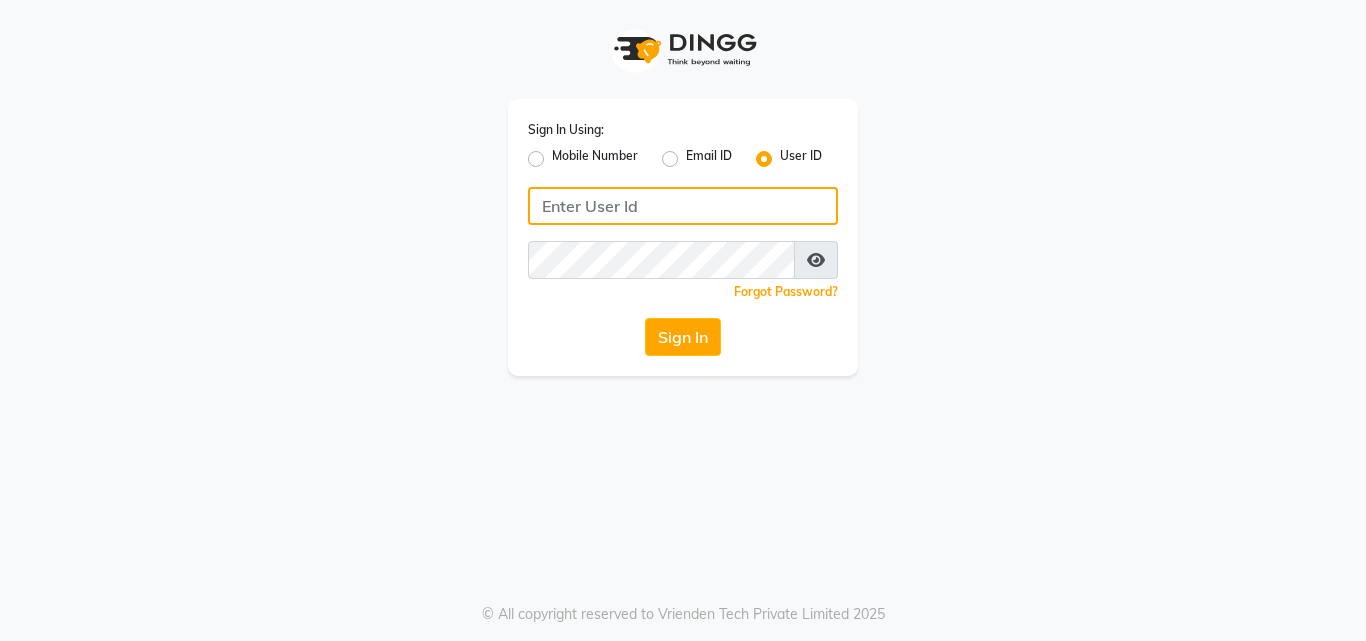 click 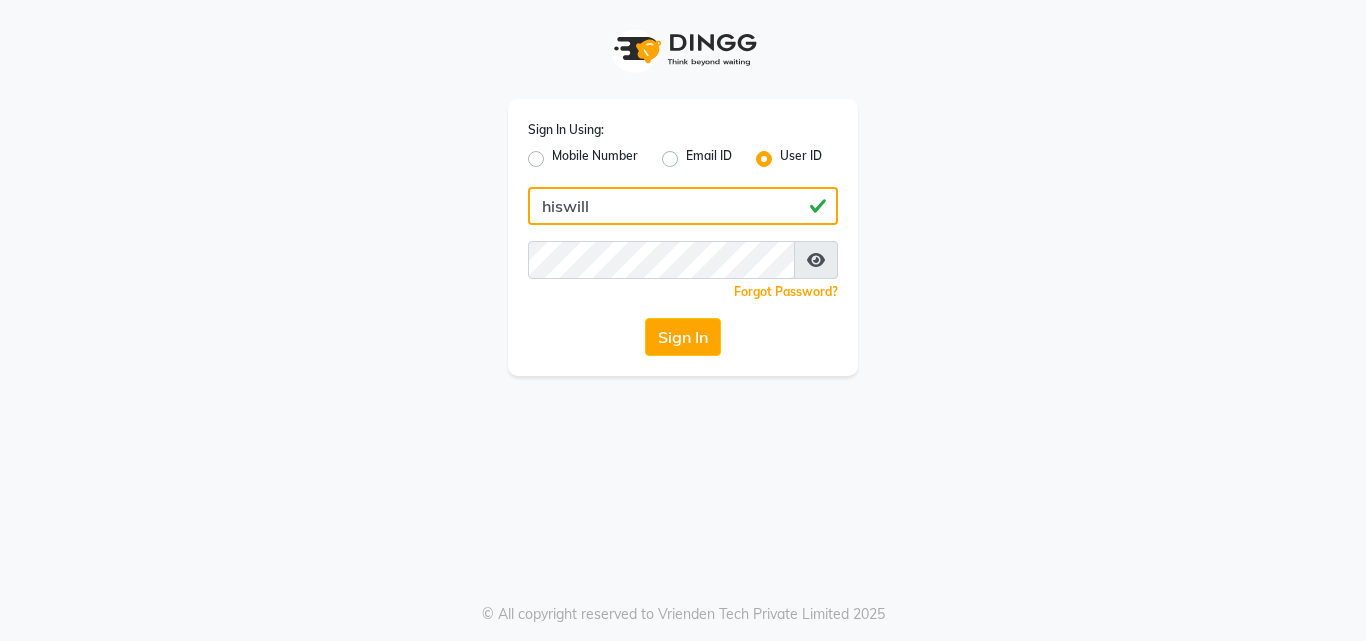type on "hiswill" 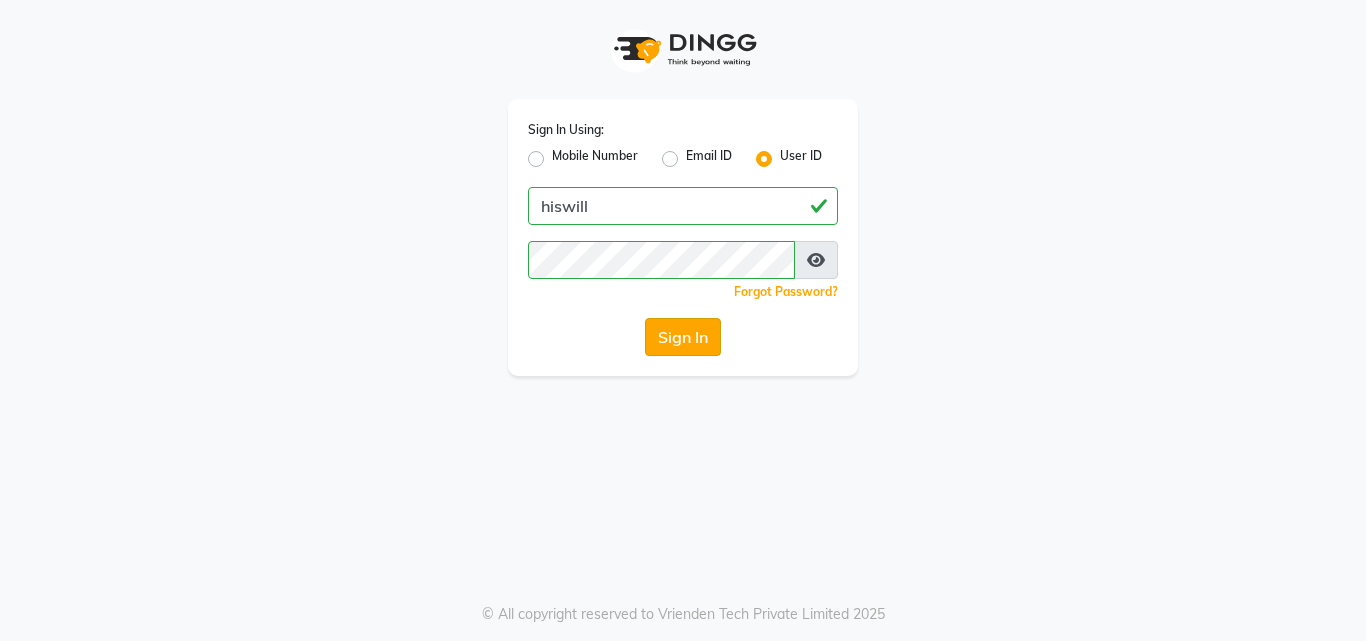 click on "Sign In" 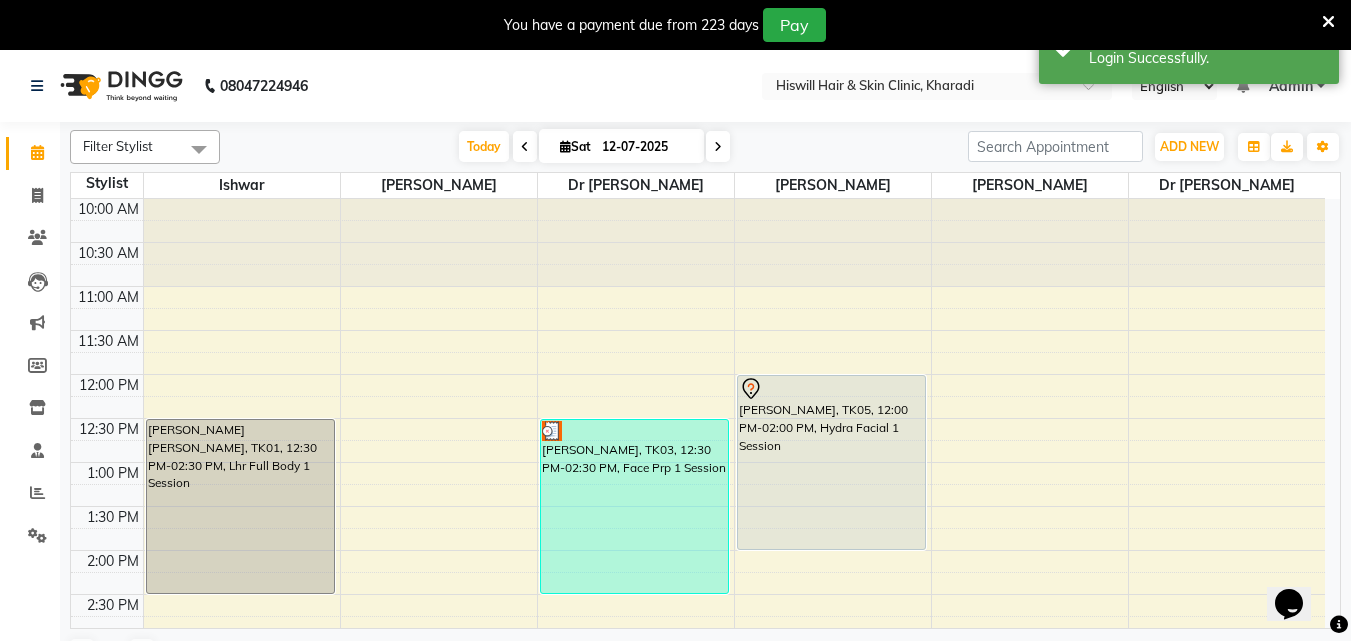 scroll, scrollTop: 0, scrollLeft: 0, axis: both 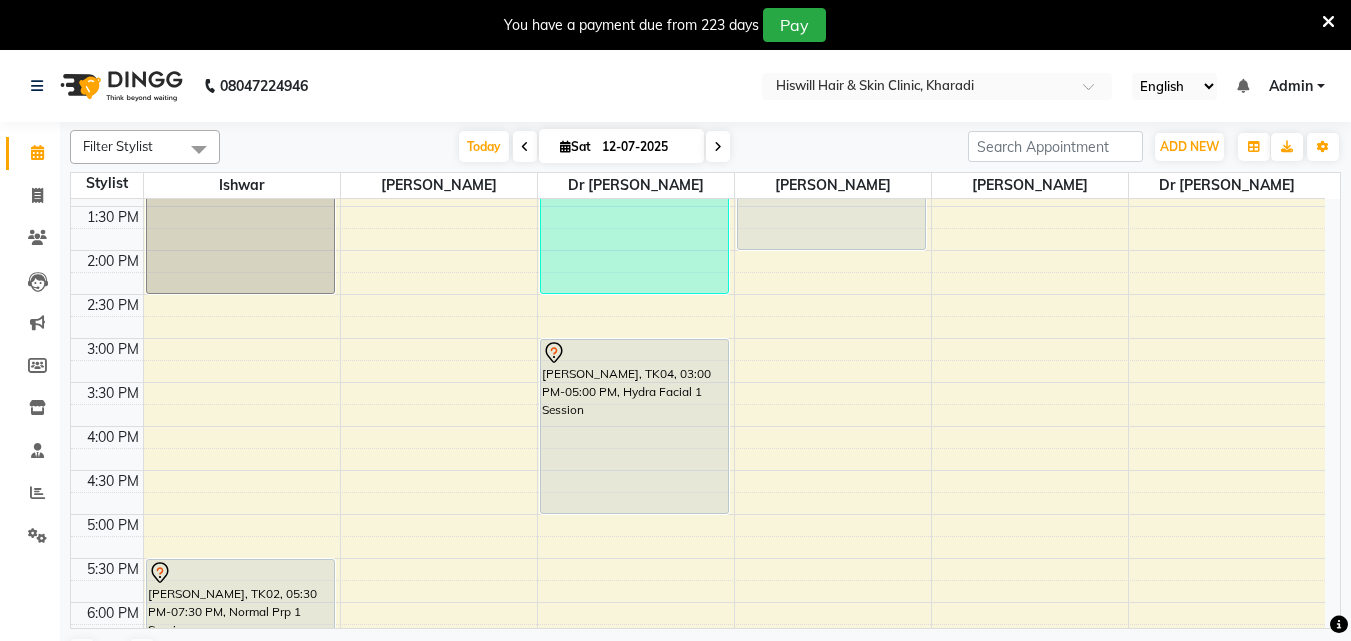 click at bounding box center [718, 146] 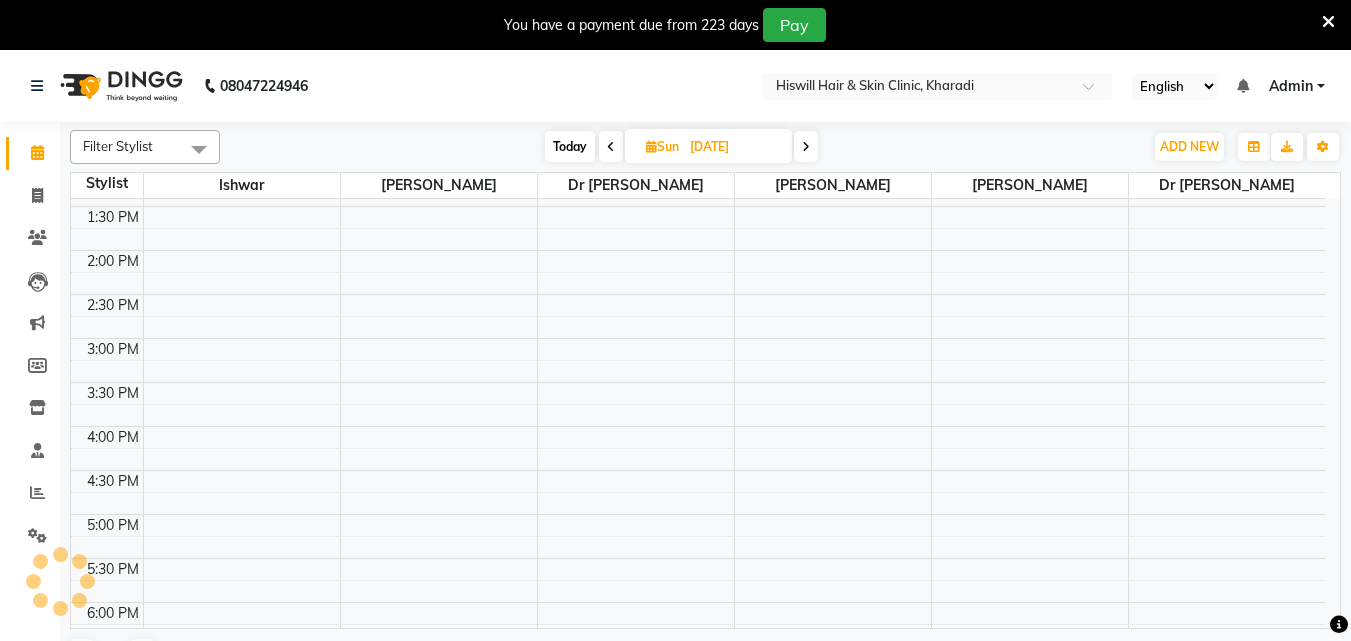 scroll, scrollTop: 0, scrollLeft: 0, axis: both 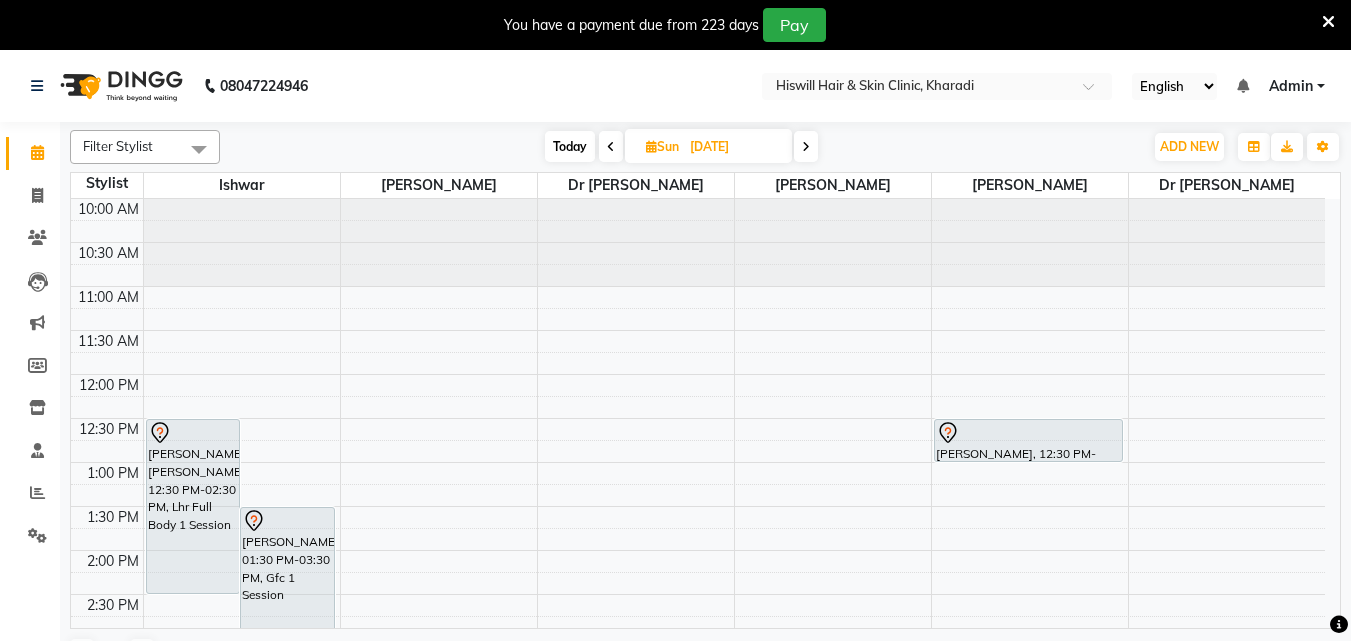click on "10:00 AM 10:30 AM 11:00 AM 11:30 AM 12:00 PM 12:30 PM 1:00 PM 1:30 PM 2:00 PM 2:30 PM 3:00 PM 3:30 PM 4:00 PM 4:30 PM 5:00 PM 5:30 PM 6:00 PM 6:30 PM 7:00 PM 7:30 PM 8:00 PM 8:30 PM             amol amol, 12:30 PM-02:30 PM, Lhr Full Body 1 Session             Yash karale, 01:30 PM-03:30 PM, Gfc 1 Session             akash akash, 12:30 PM-01:00 PM, Hair Transplantation Per Graft" at bounding box center (698, 682) 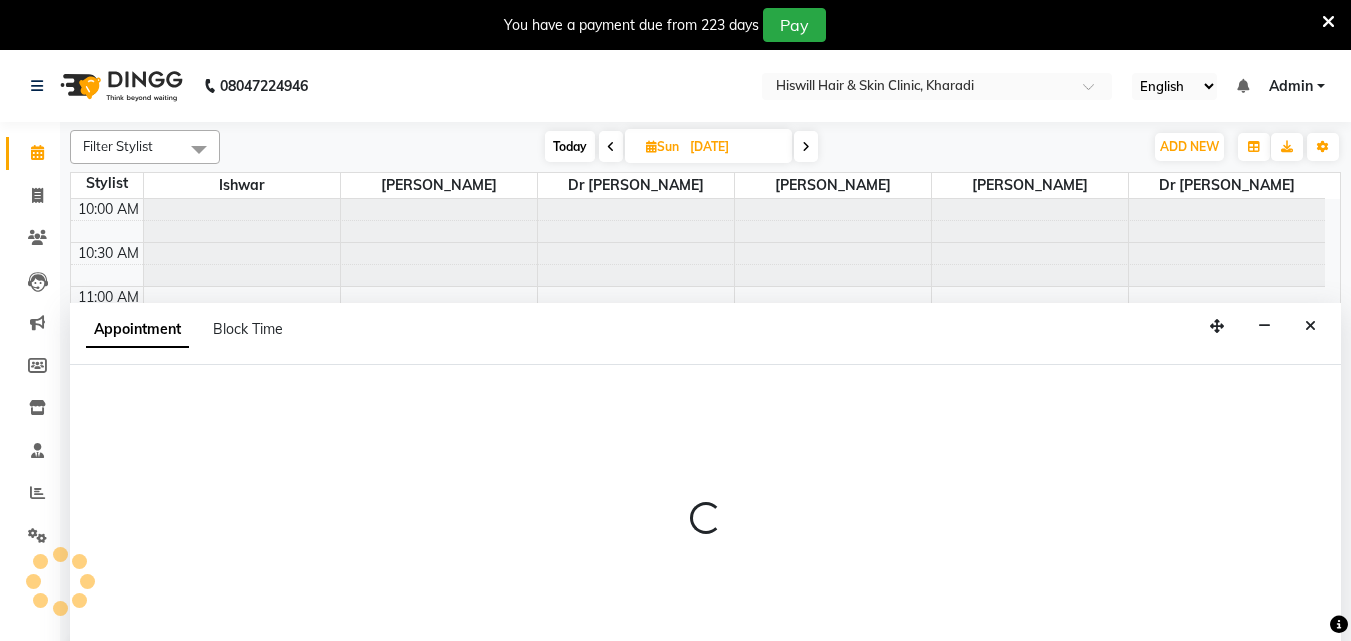 scroll, scrollTop: 50, scrollLeft: 0, axis: vertical 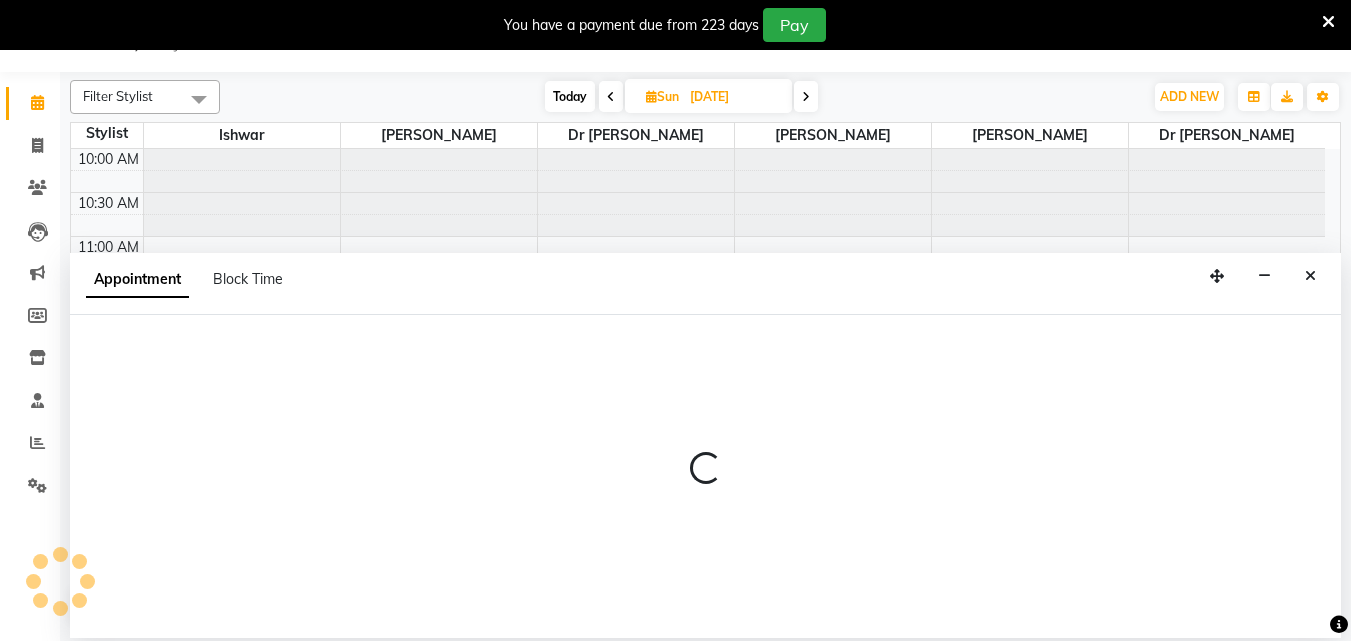 select on "62612" 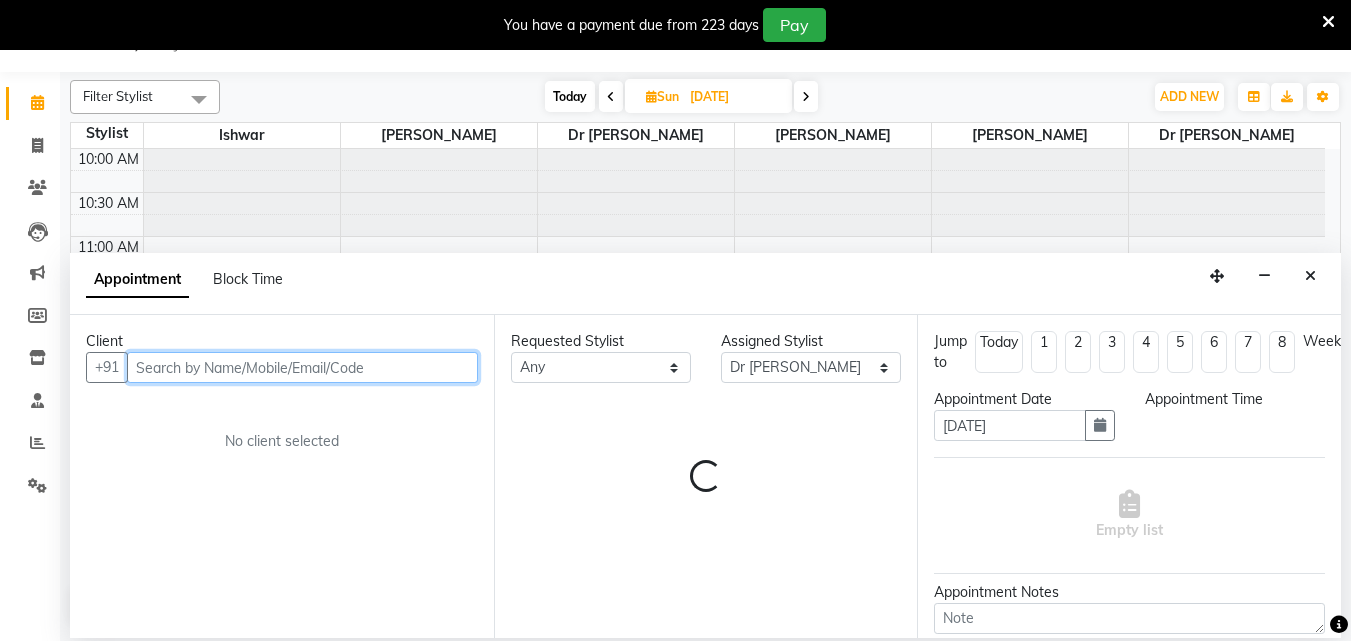 select on "720" 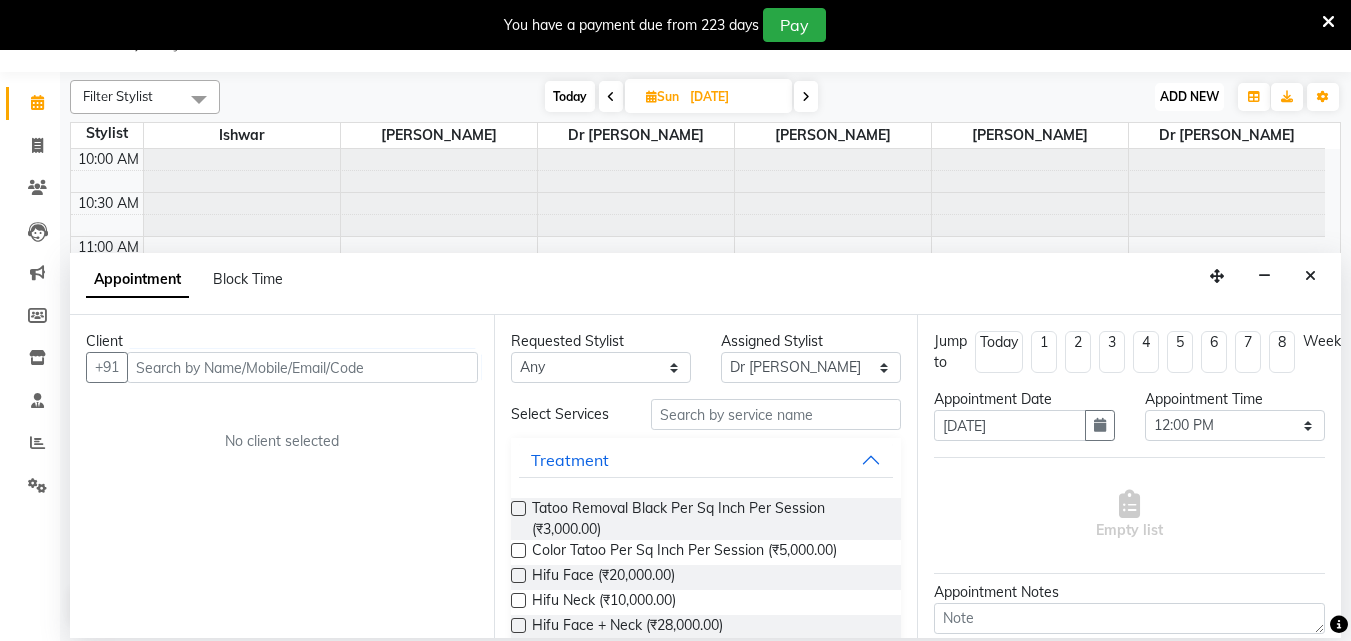 click on "ADD NEW" at bounding box center [1189, 96] 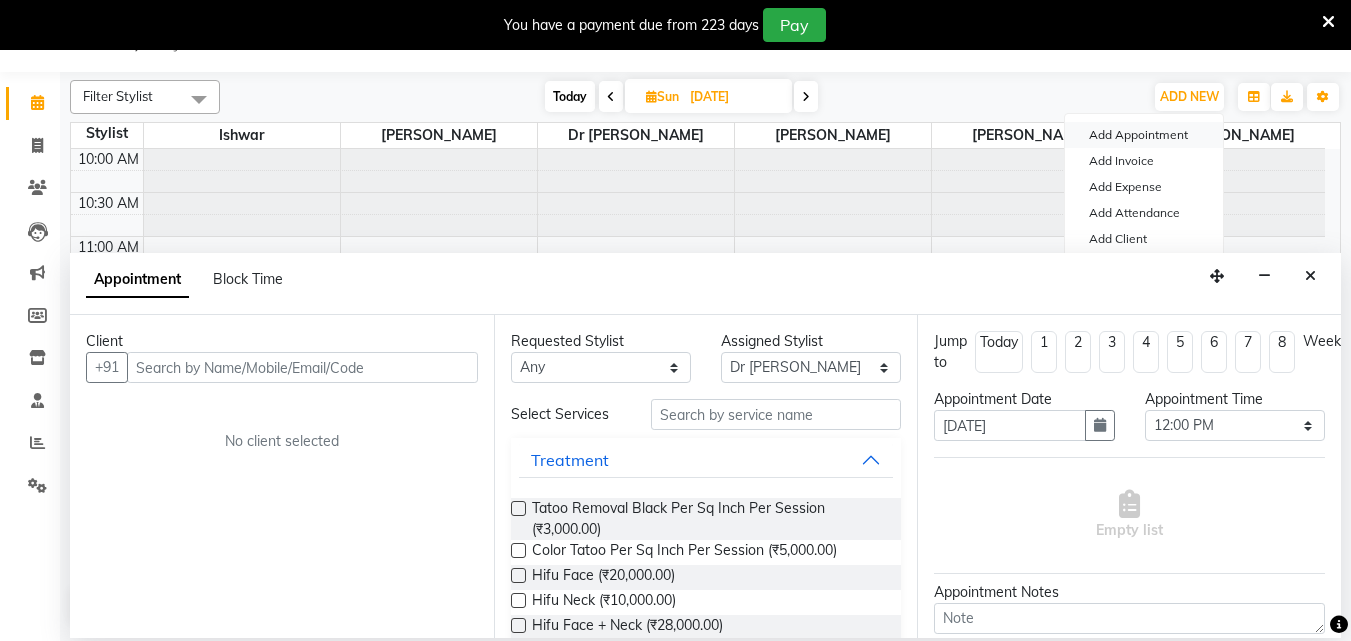 click on "Add Appointment" at bounding box center [1144, 135] 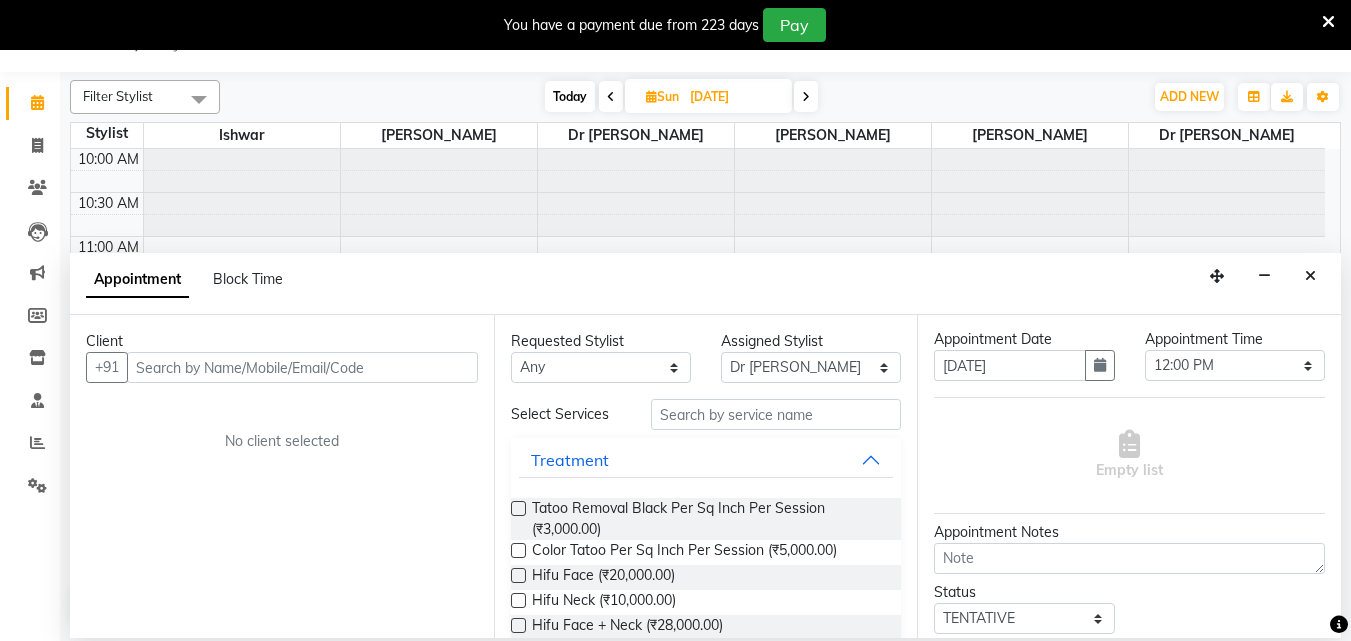 scroll, scrollTop: 199, scrollLeft: 0, axis: vertical 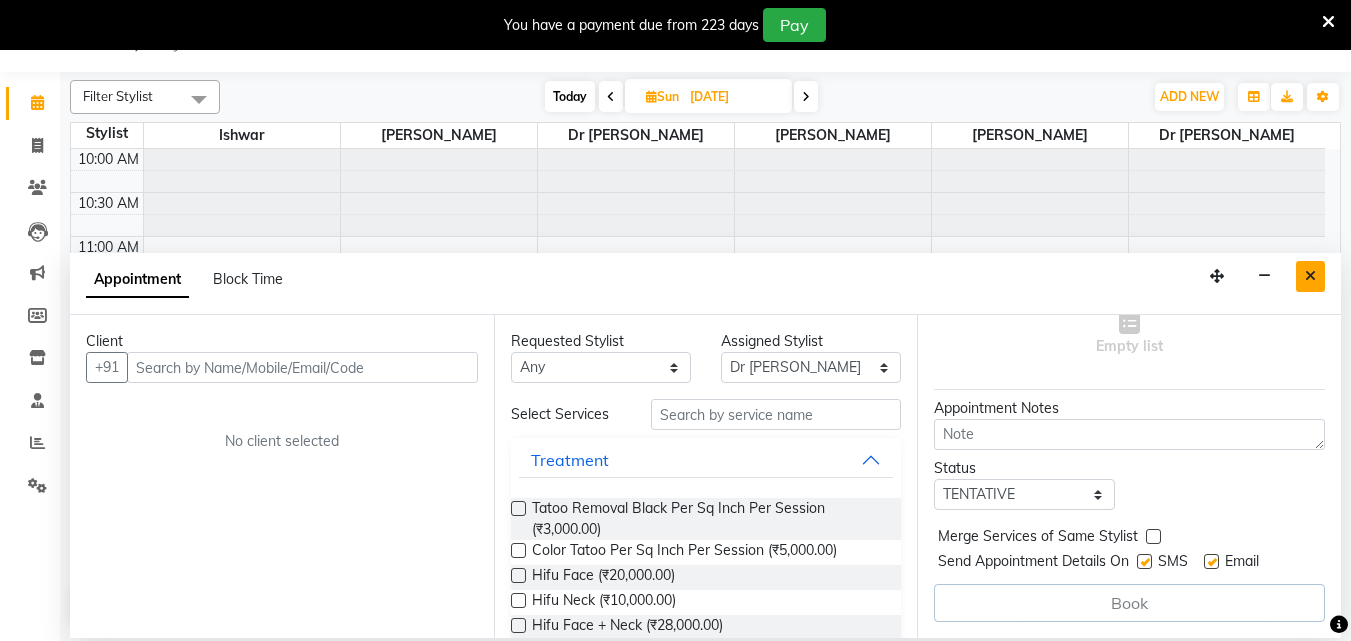 click at bounding box center (1310, 276) 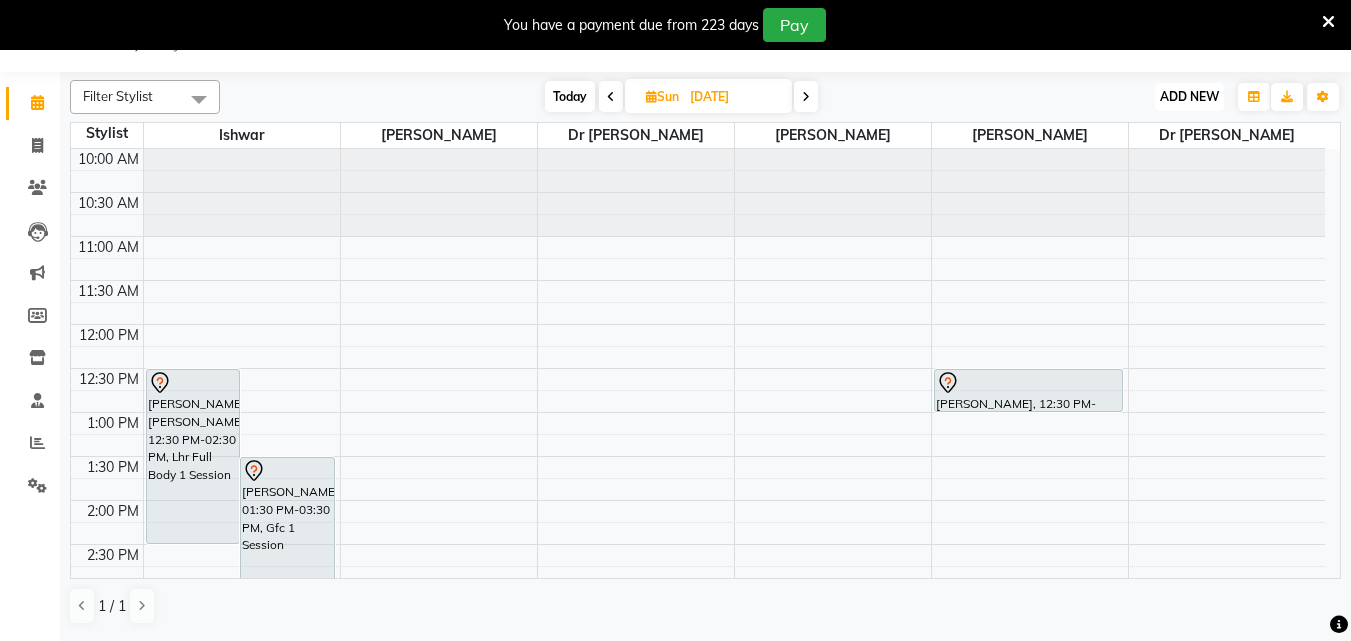 click on "ADD NEW" at bounding box center (1189, 96) 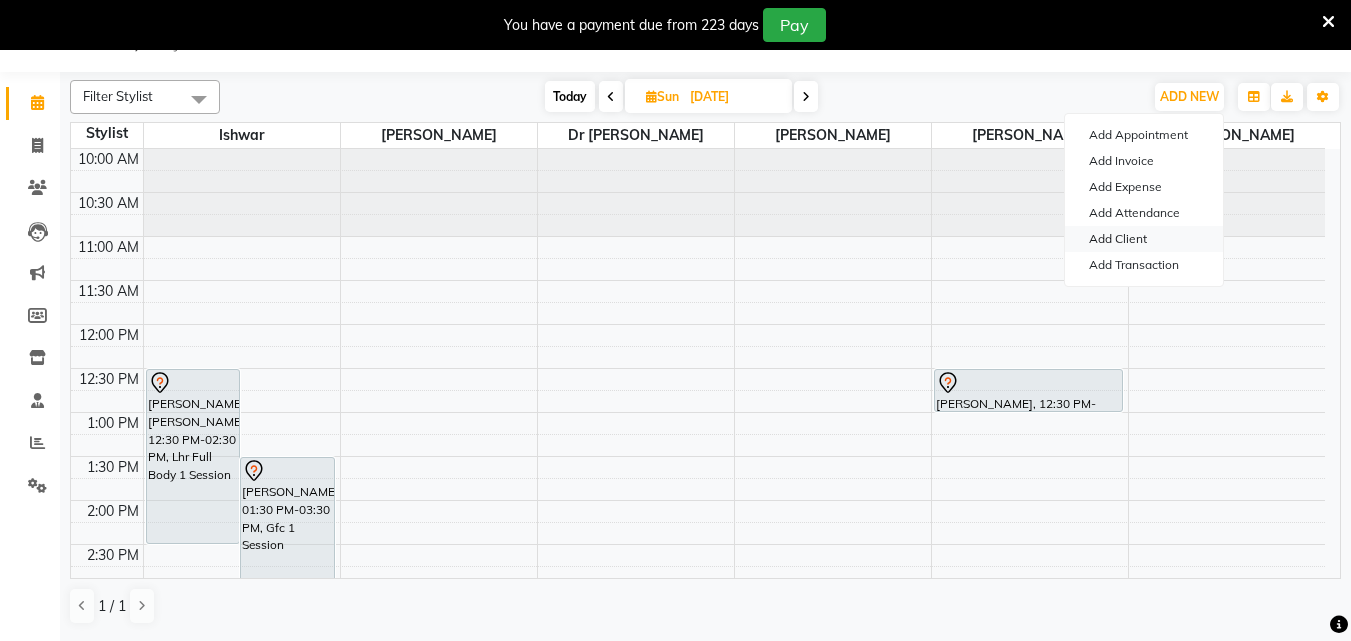 click on "Add Client" at bounding box center (1144, 239) 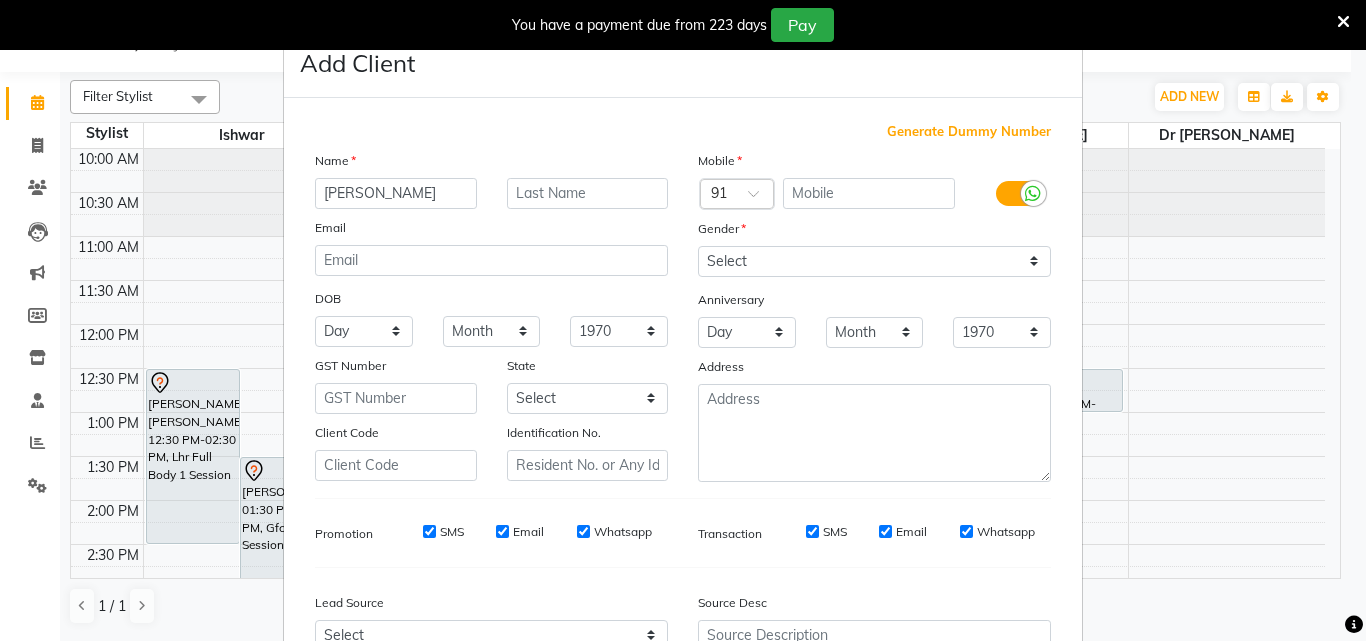 type on "Murli" 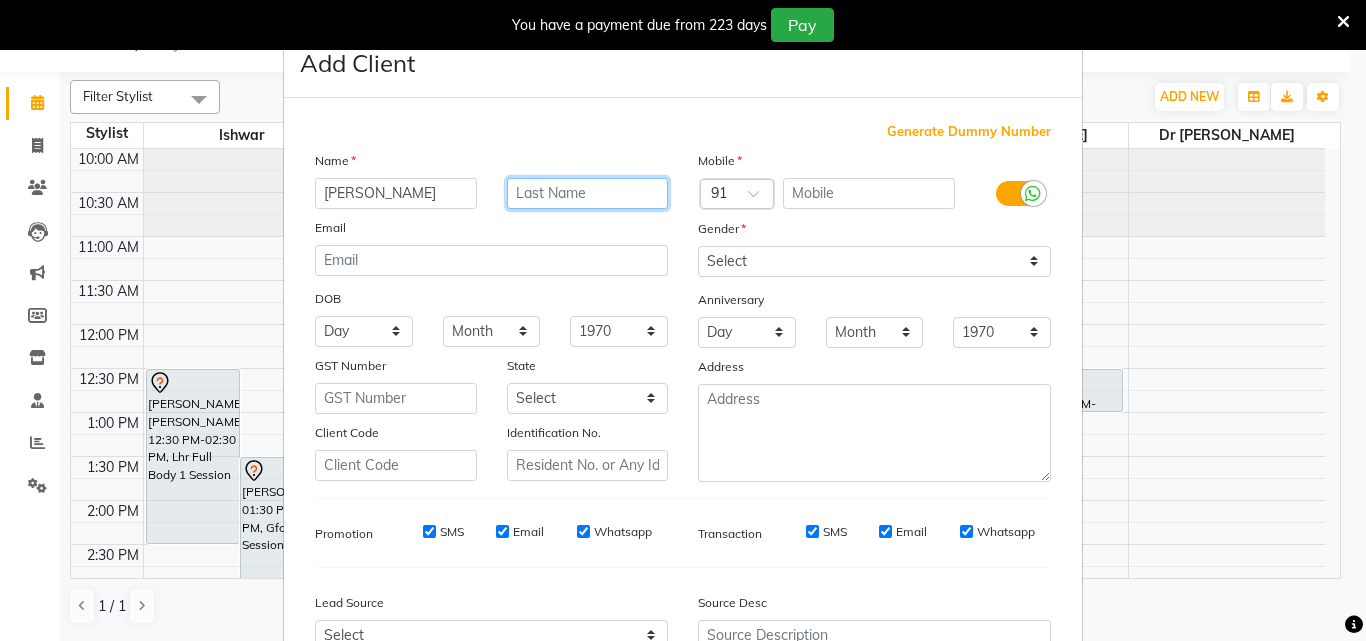 click at bounding box center [588, 193] 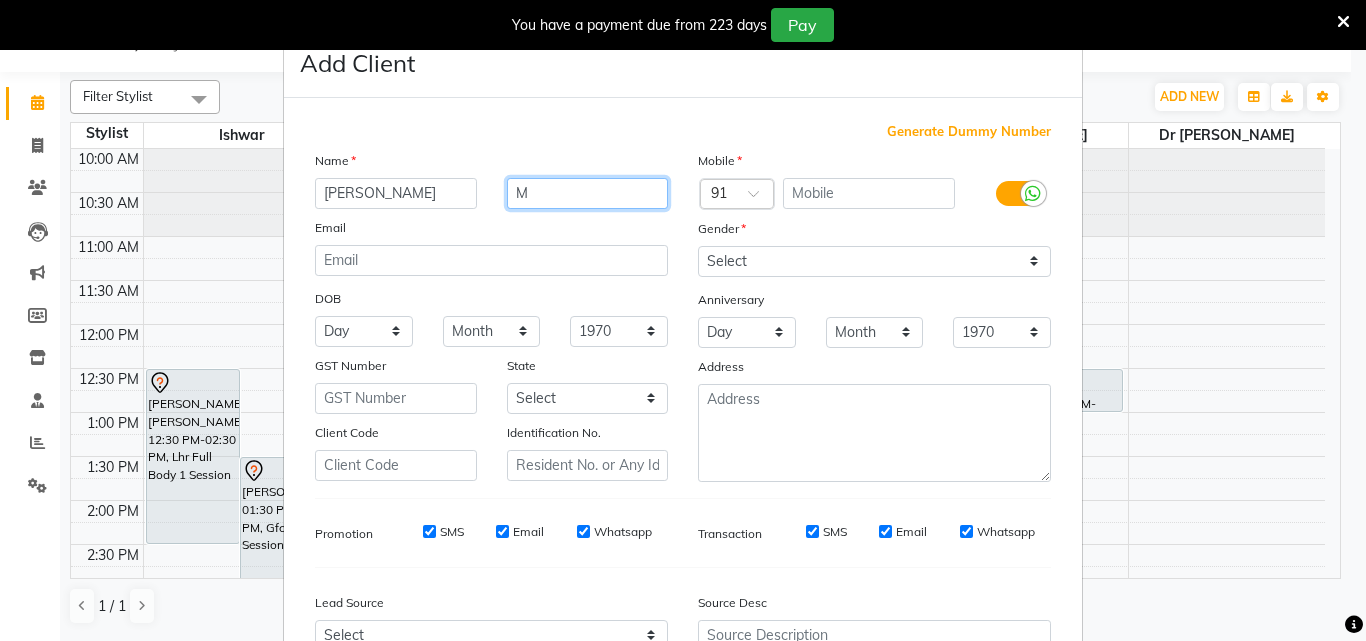 type on "M" 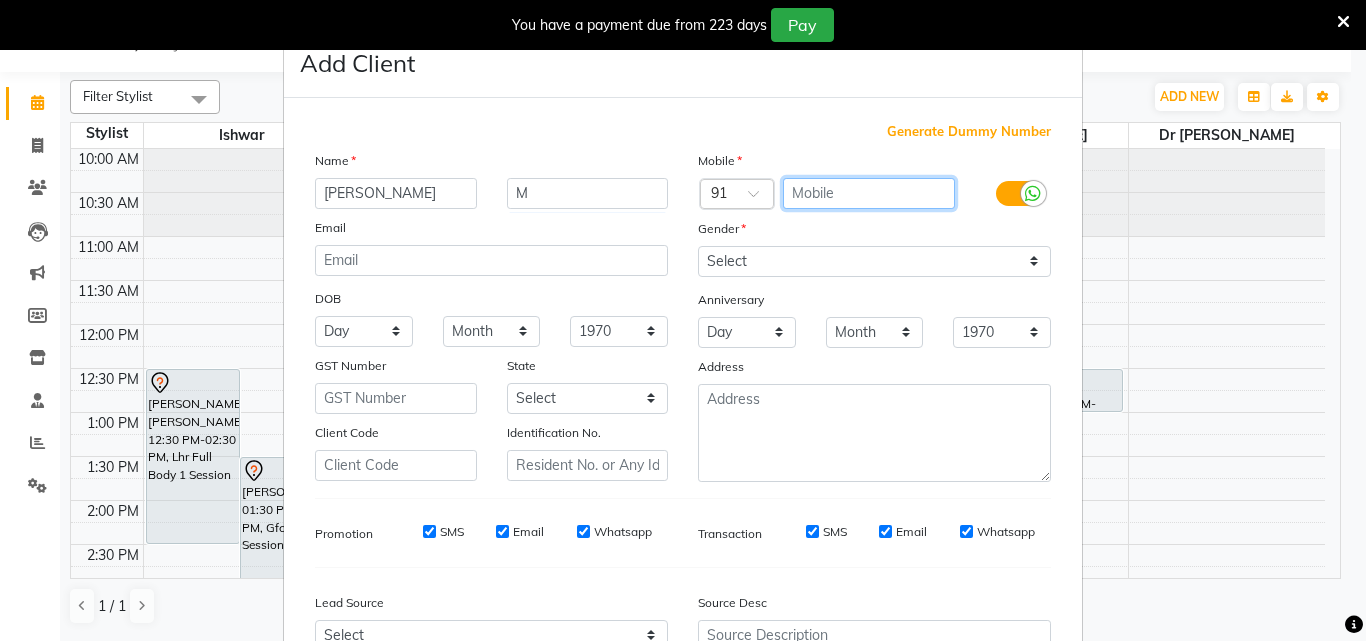 click at bounding box center (869, 193) 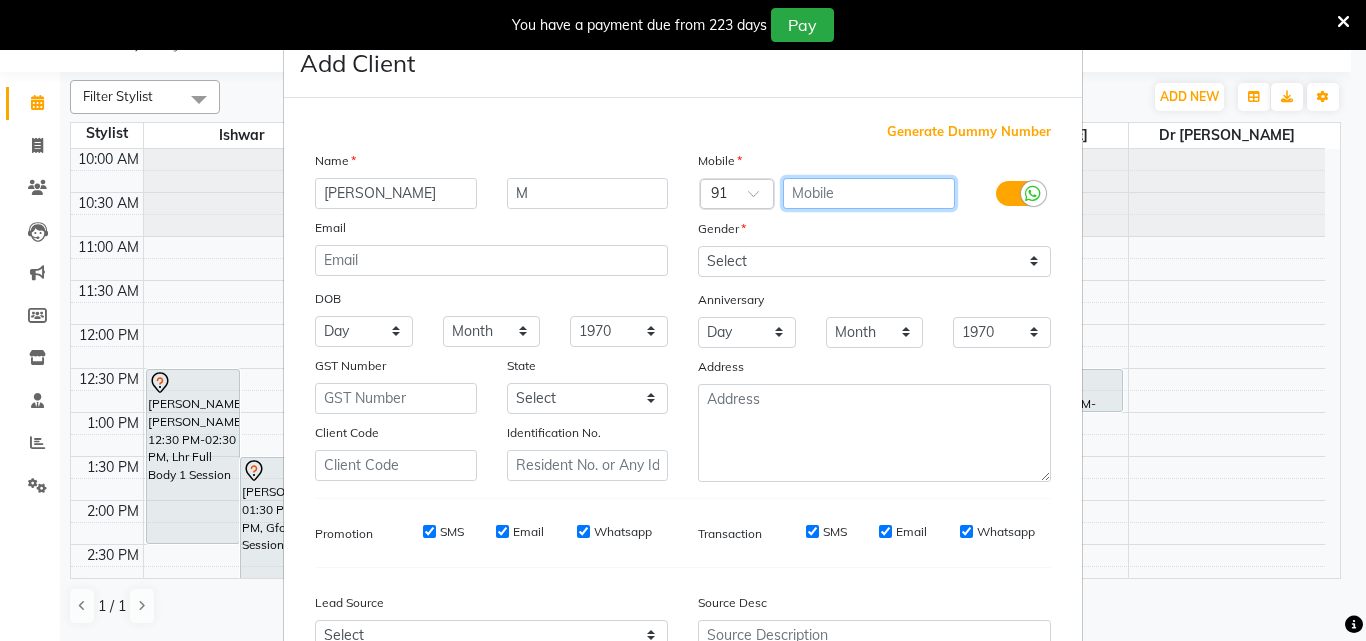 type on "3" 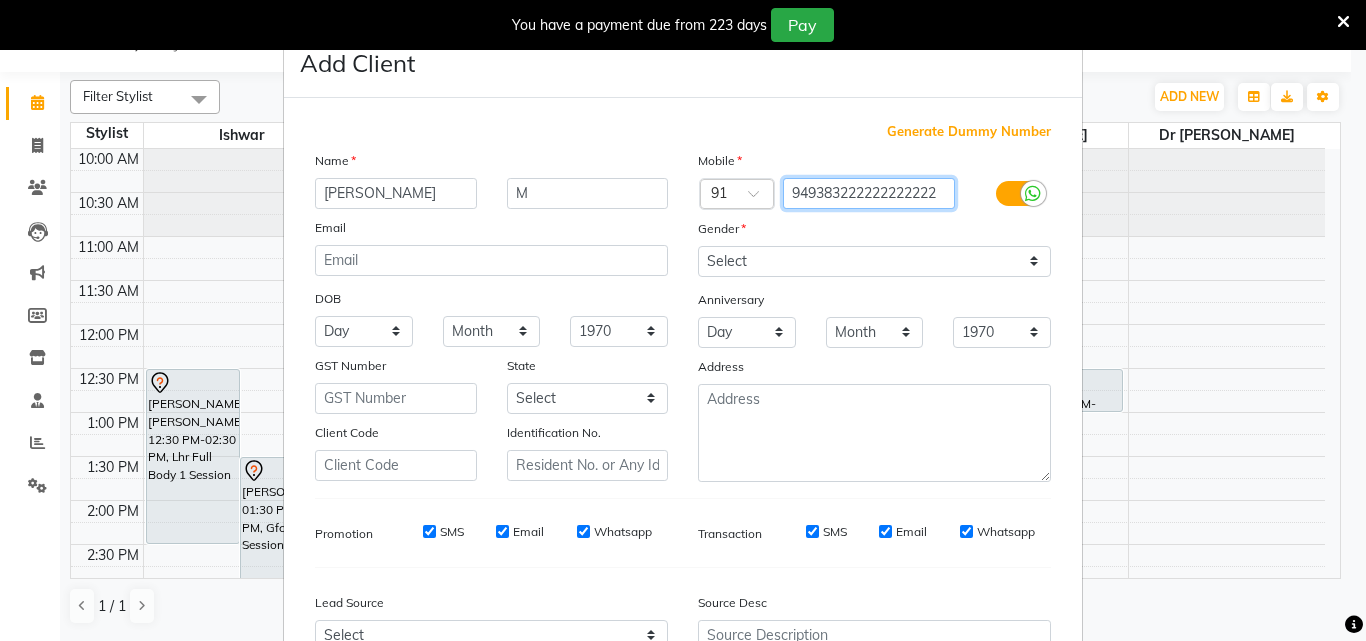 scroll, scrollTop: 0, scrollLeft: 0, axis: both 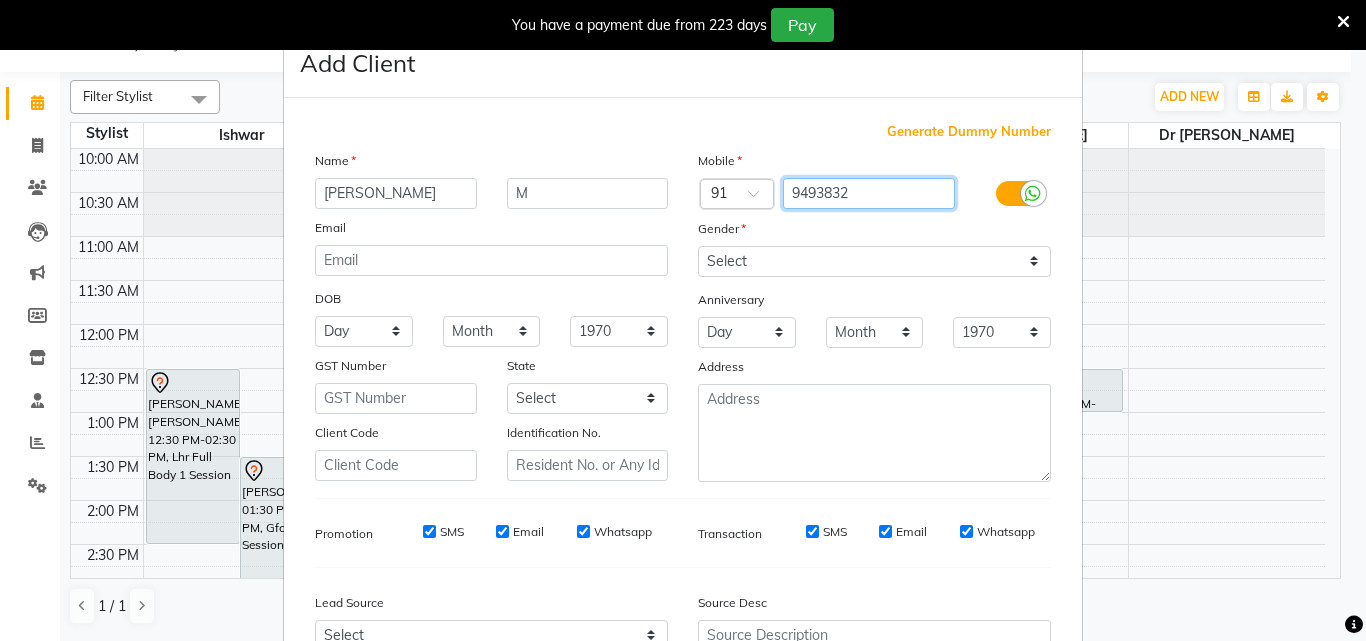 click on "9493832" at bounding box center [869, 193] 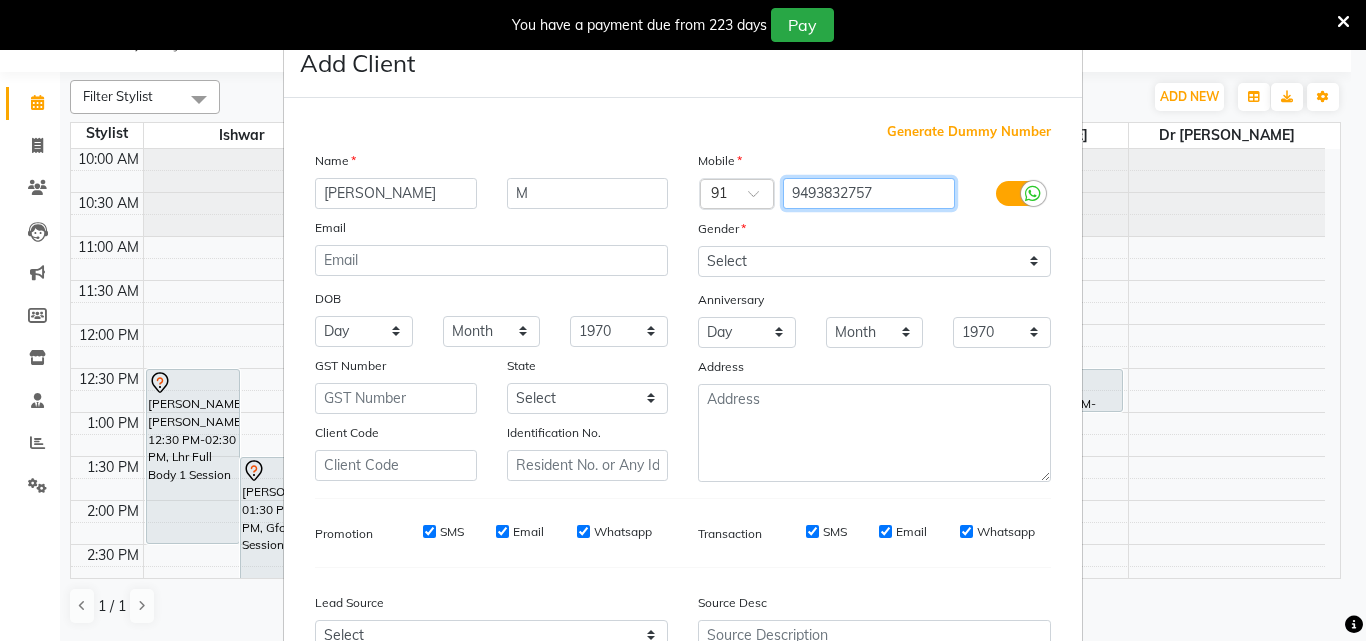 type on "9493832757" 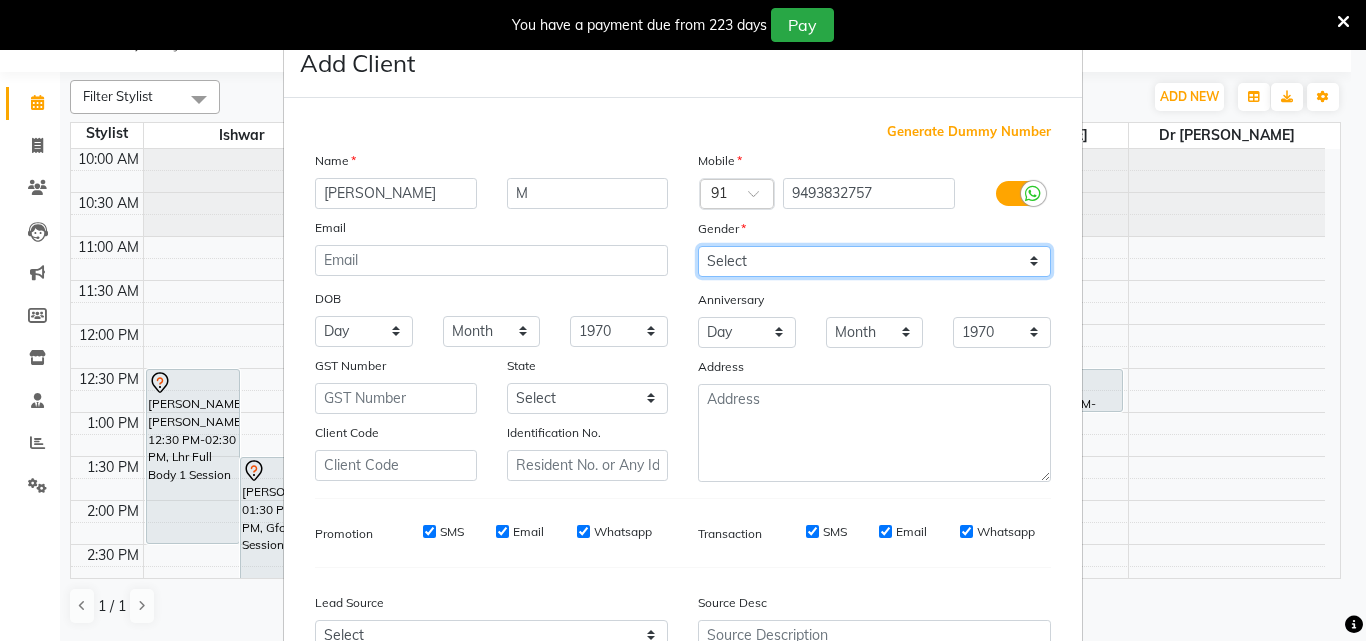 click on "Select Male Female Other Prefer Not To Say" at bounding box center [874, 261] 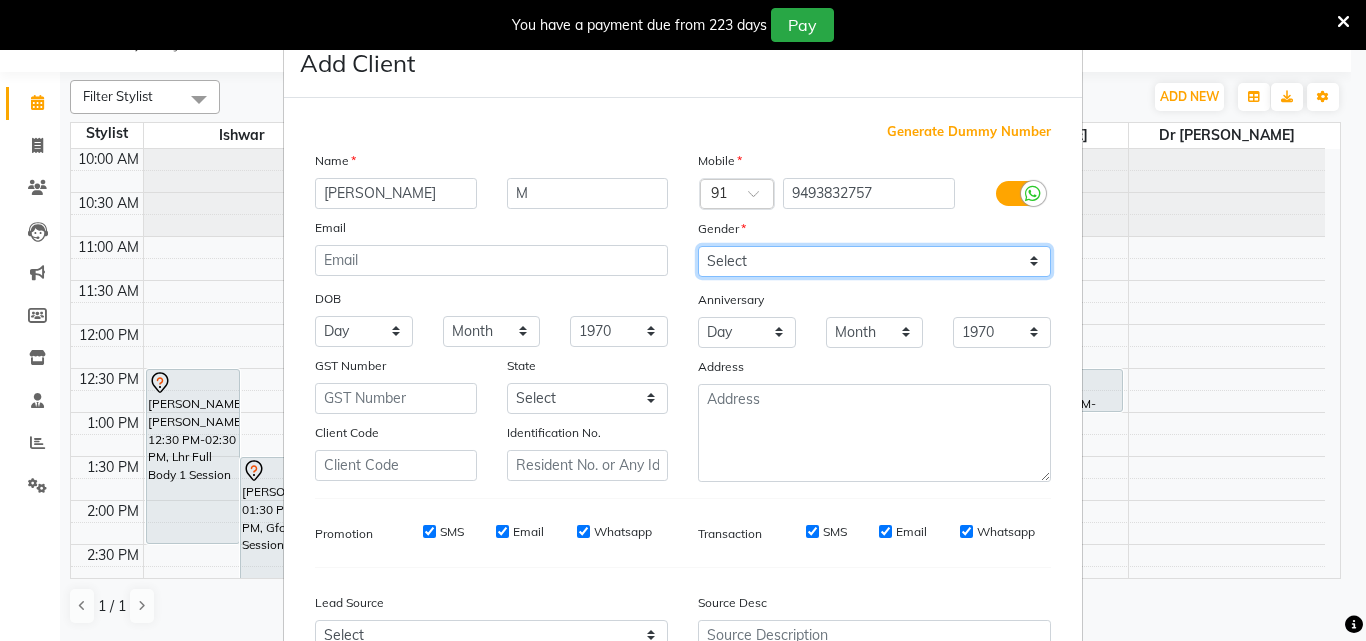 select on "male" 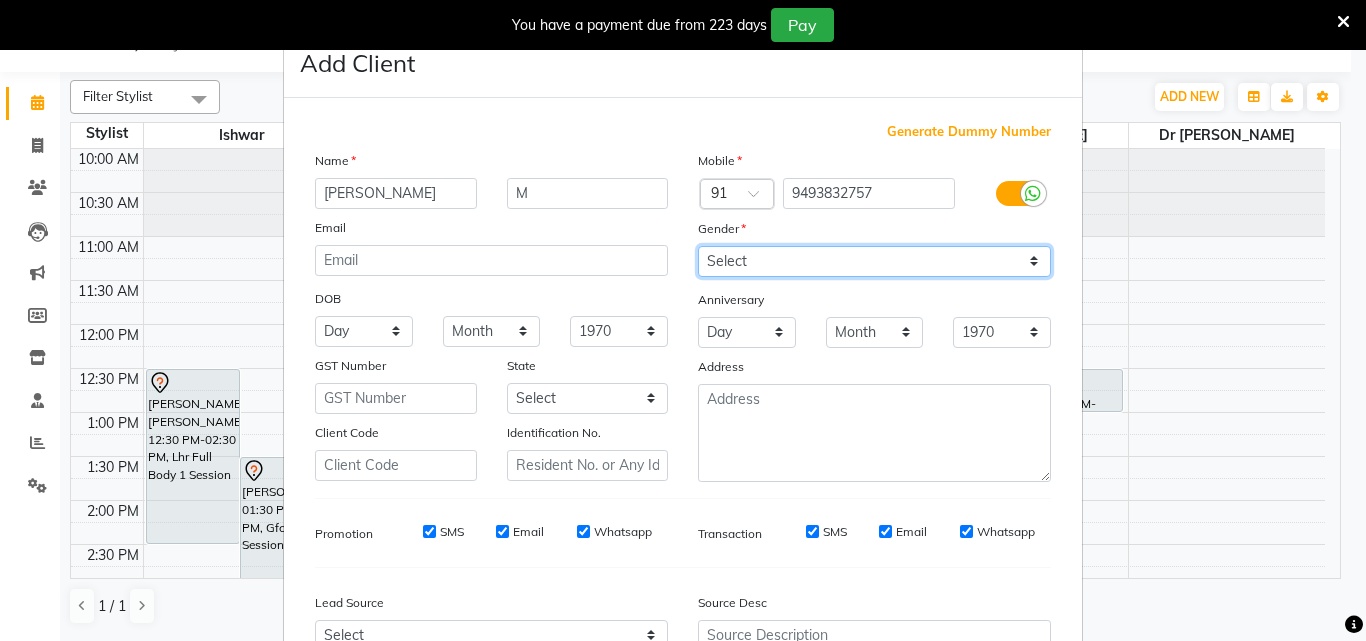 click on "Select Male Female Other Prefer Not To Say" at bounding box center (874, 261) 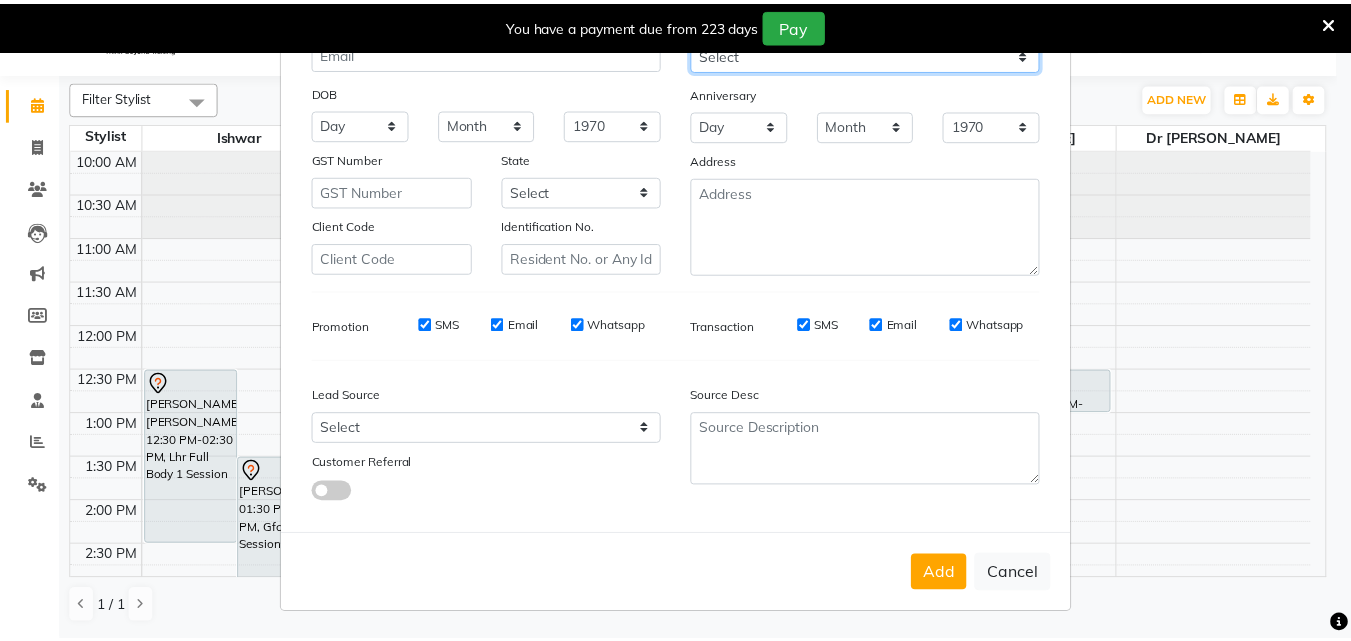 scroll, scrollTop: 208, scrollLeft: 0, axis: vertical 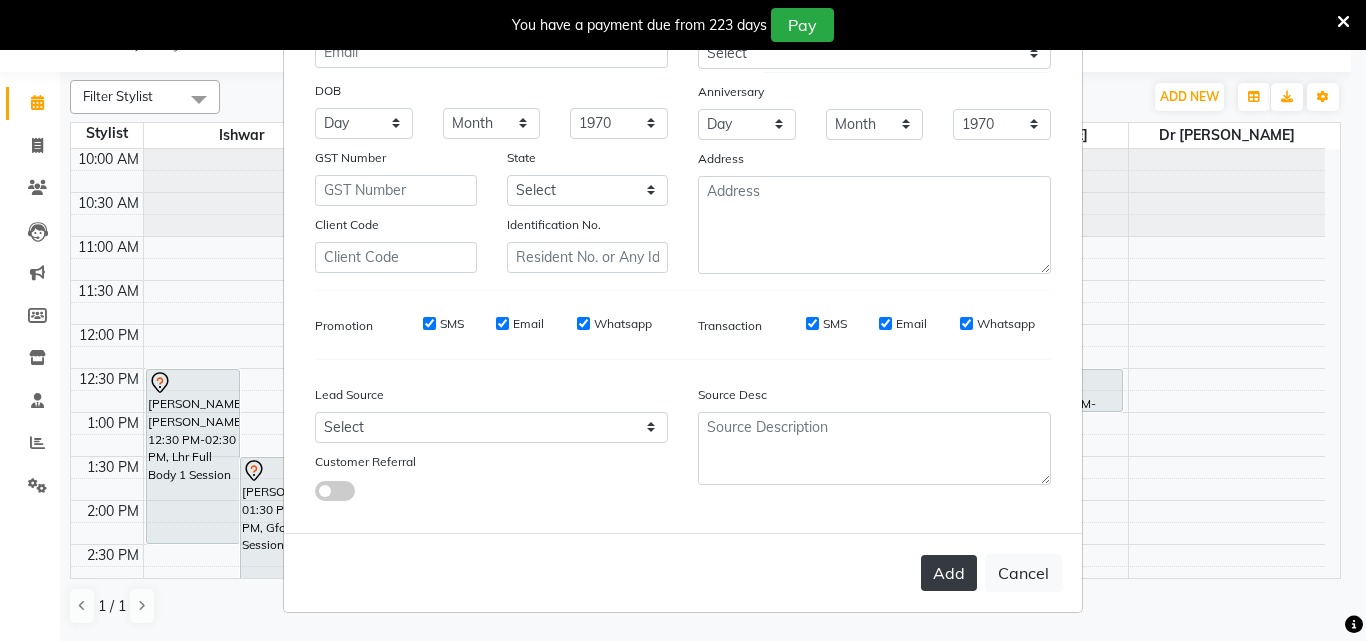 click on "Add" at bounding box center (949, 573) 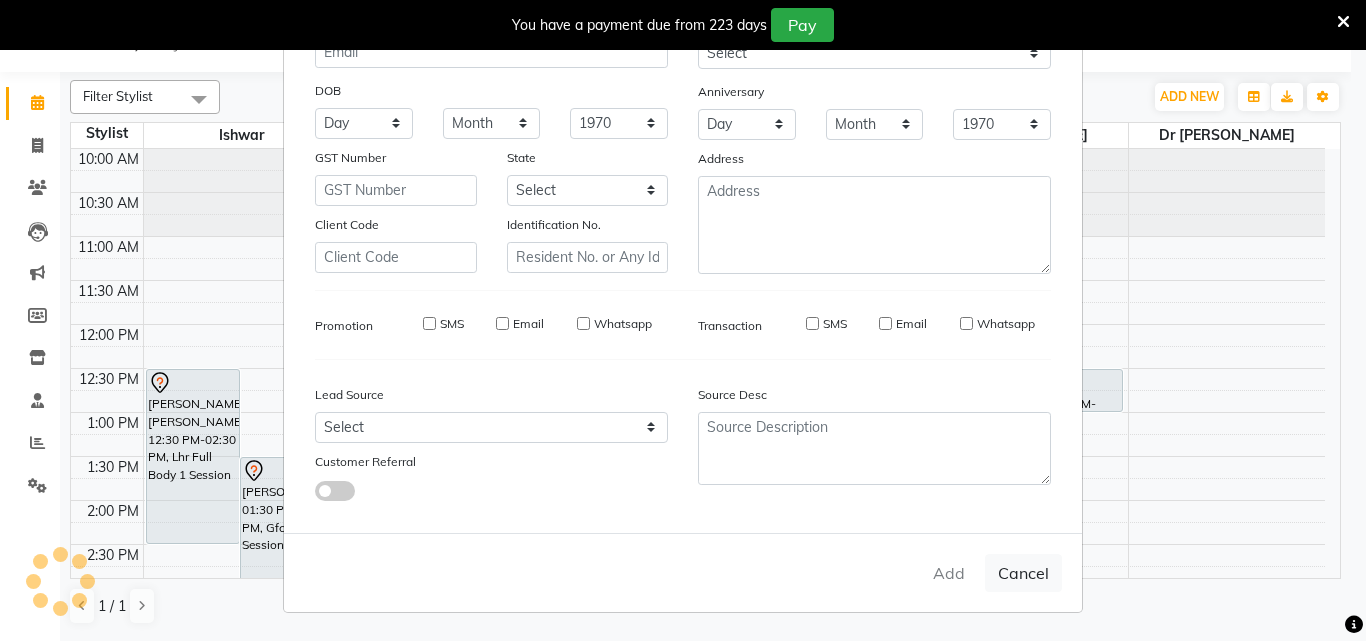 type 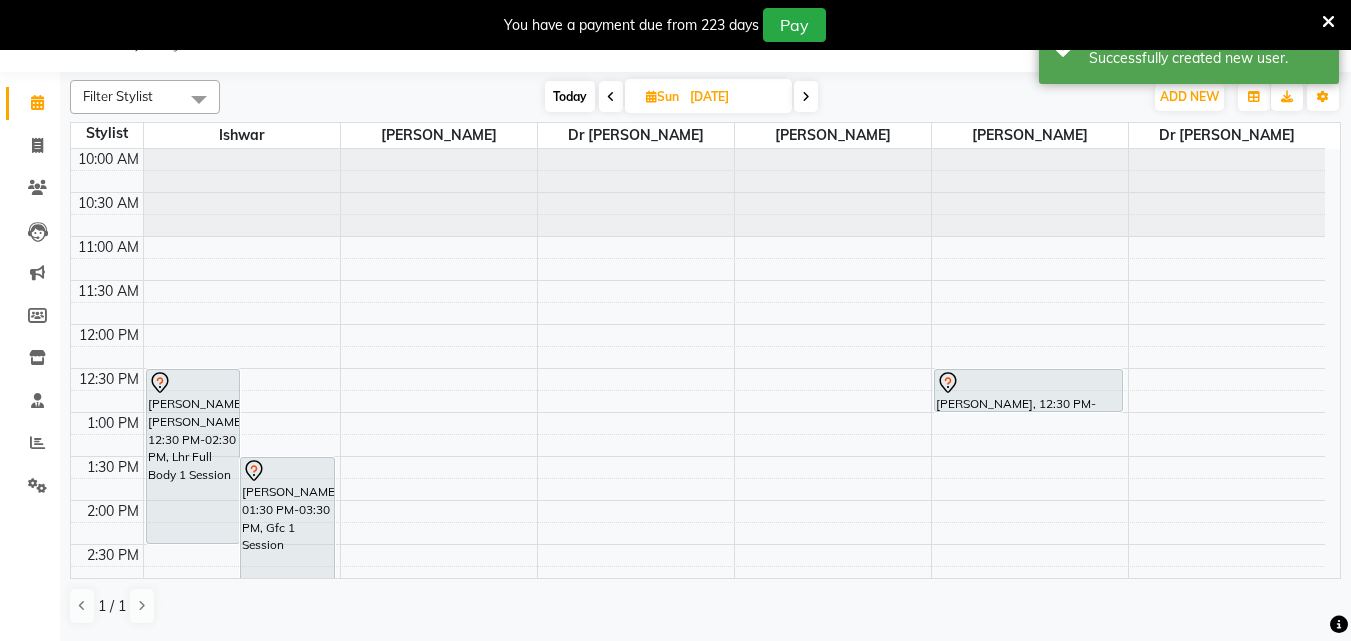 click on "10:00 AM 10:30 AM 11:00 AM 11:30 AM 12:00 PM 12:30 PM 1:00 PM 1:30 PM 2:00 PM 2:30 PM 3:00 PM 3:30 PM 4:00 PM 4:30 PM 5:00 PM 5:30 PM 6:00 PM 6:30 PM 7:00 PM 7:30 PM 8:00 PM 8:30 PM             amol amol, 12:30 PM-02:30 PM, Lhr Full Body 1 Session             Yash karale, 01:30 PM-03:30 PM, Gfc 1 Session             akash akash, 12:30 PM-01:00 PM, Hair Transplantation Per Graft" at bounding box center [698, 632] 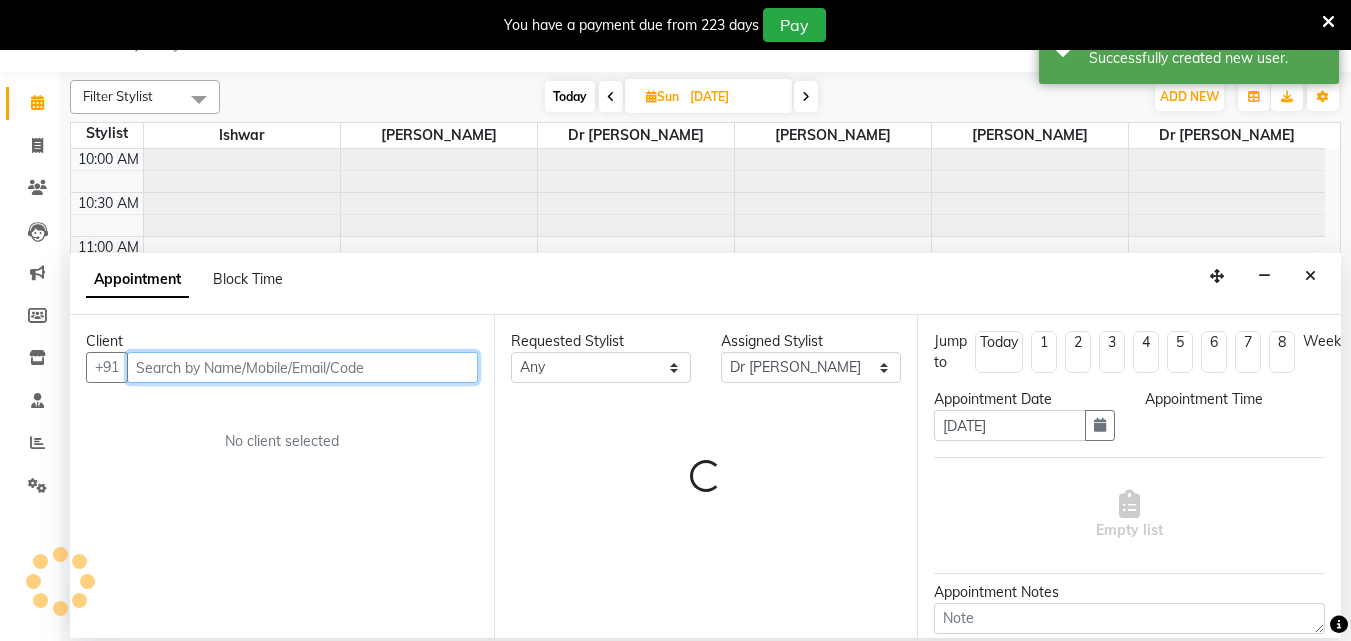 select on "720" 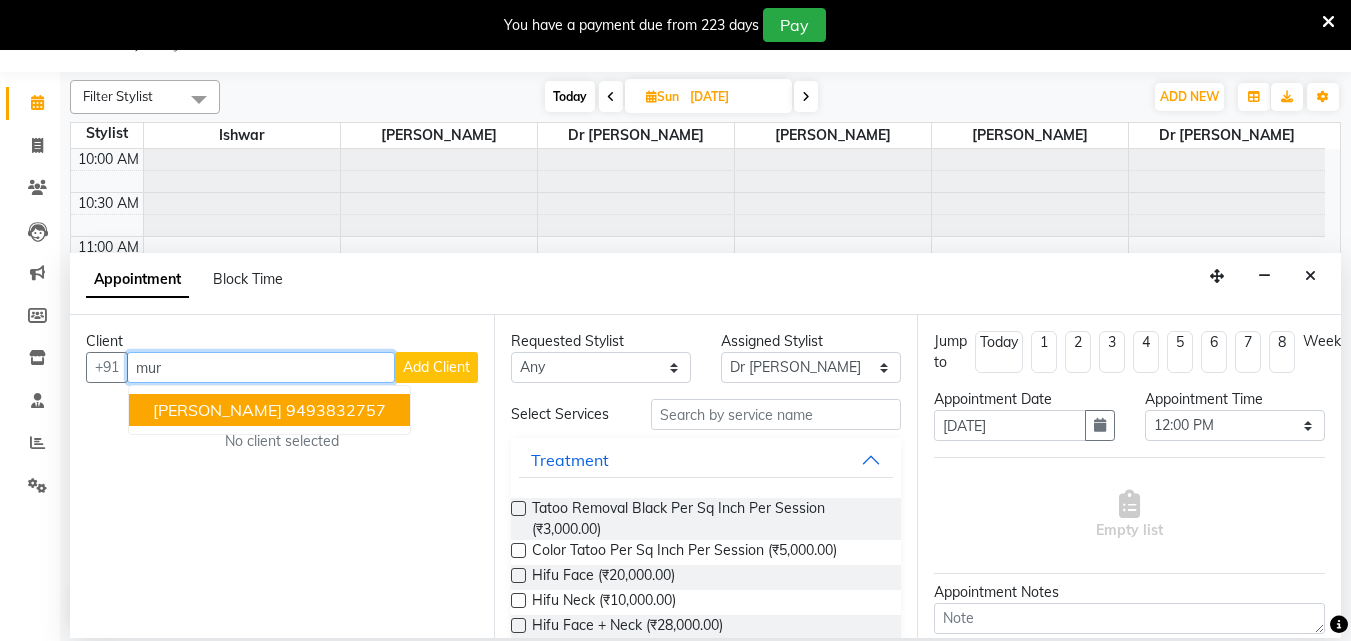 click on "Murli M  9493832757" at bounding box center (269, 410) 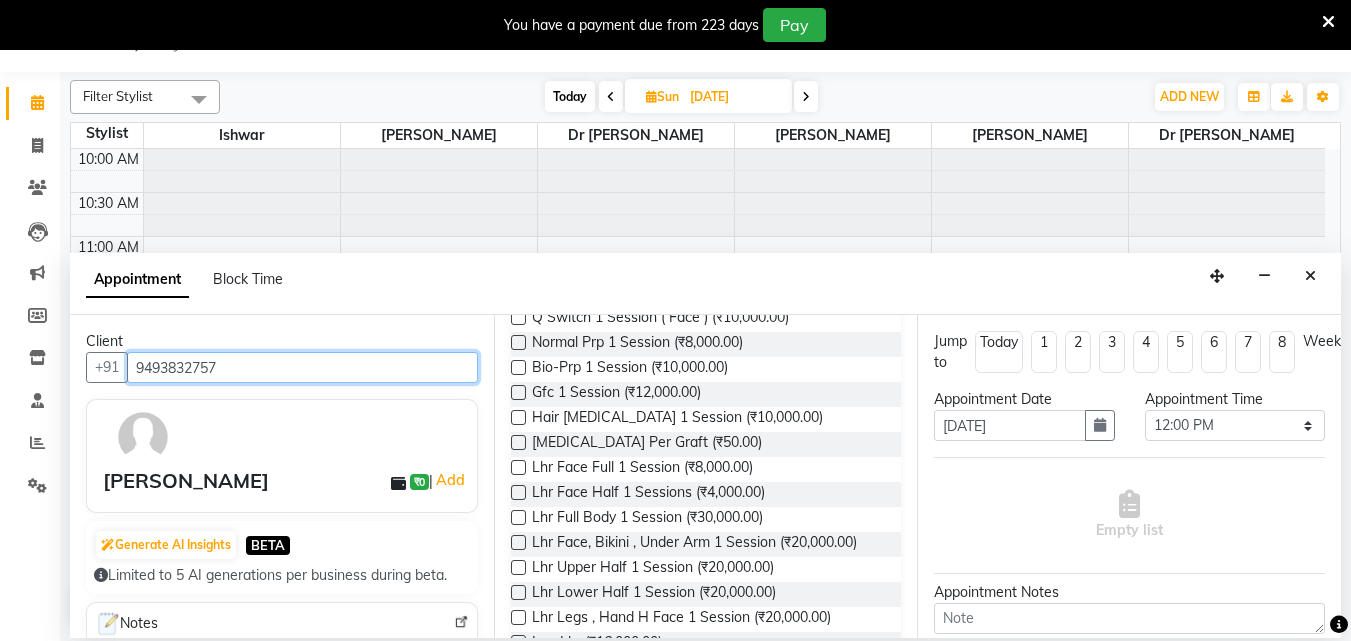 scroll, scrollTop: 1200, scrollLeft: 0, axis: vertical 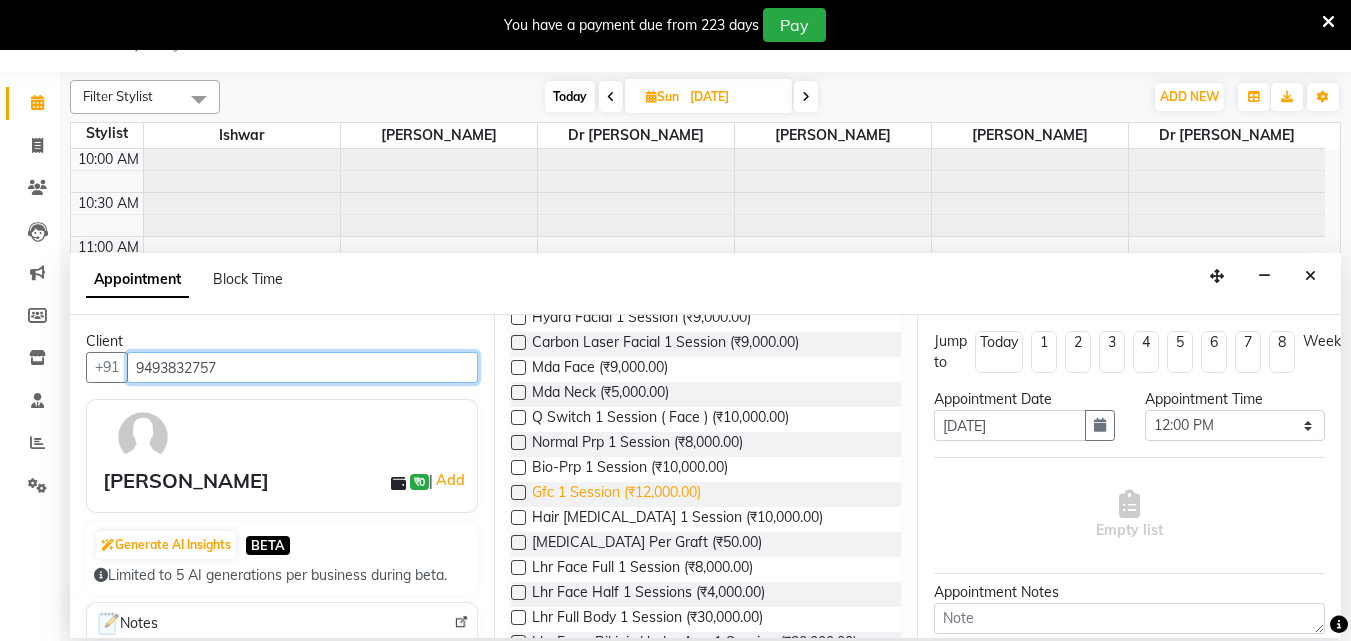type on "9493832757" 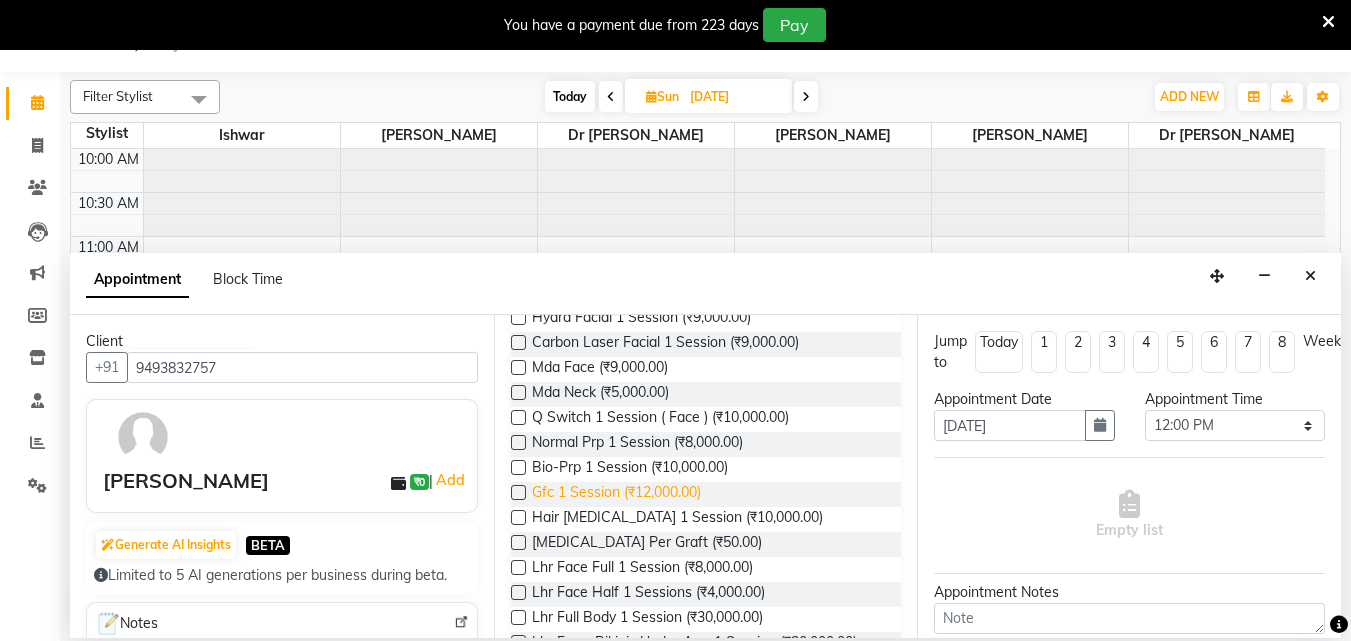 click on "Gfc 1 Session (₹12,000.00)" at bounding box center (616, 494) 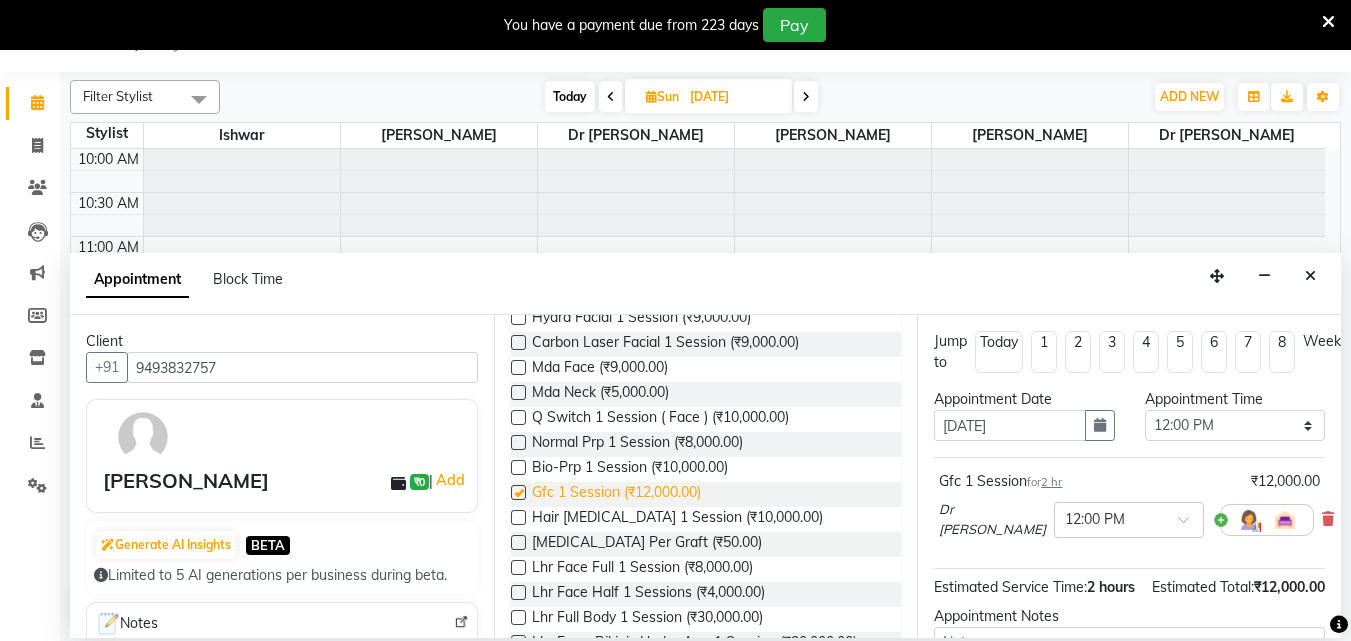 checkbox on "false" 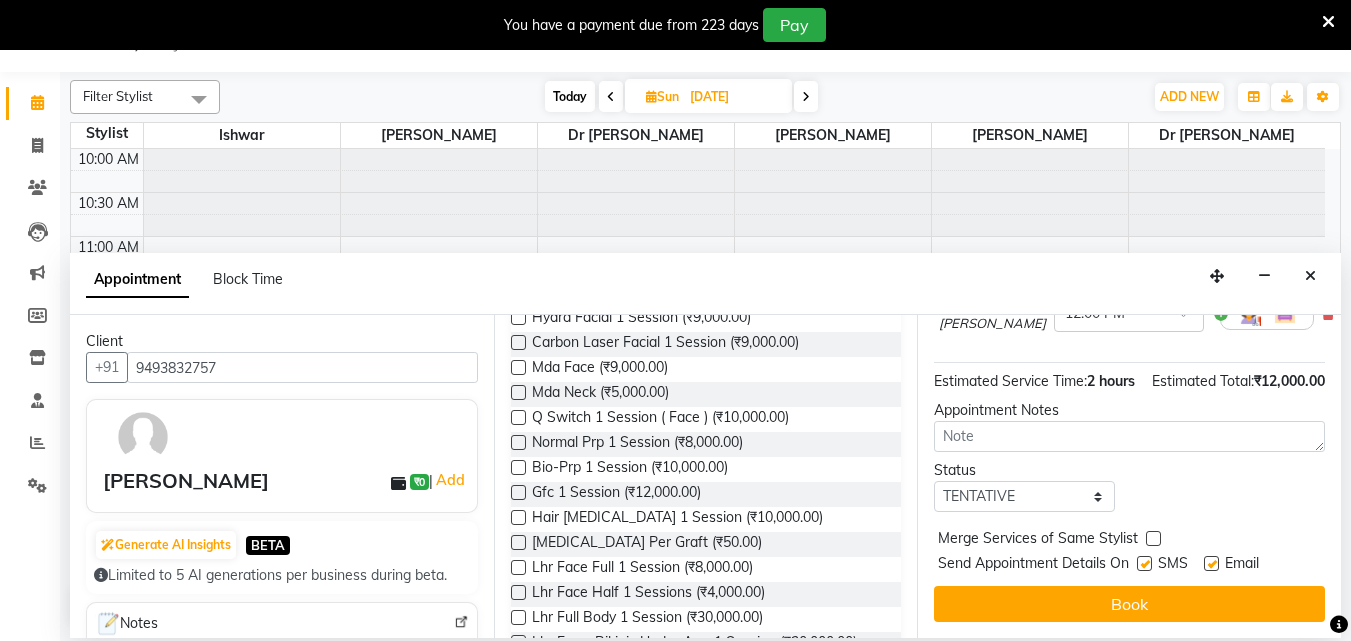 scroll, scrollTop: 239, scrollLeft: 0, axis: vertical 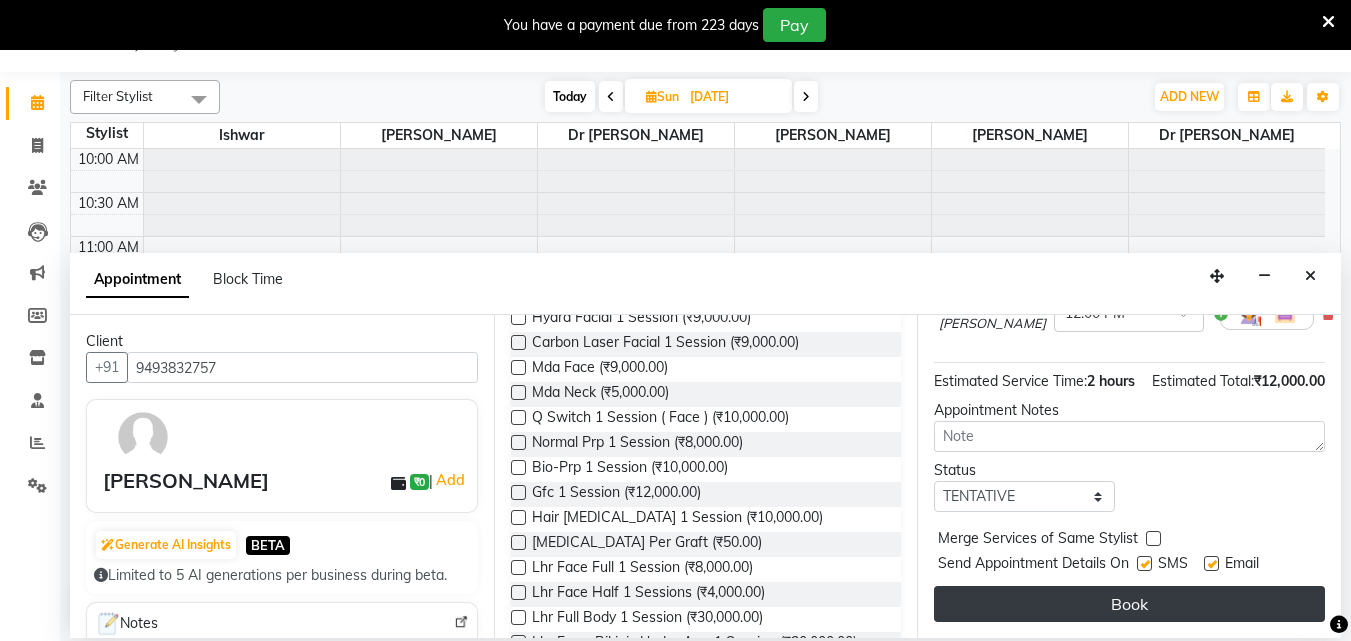 click on "Book" at bounding box center (1129, 604) 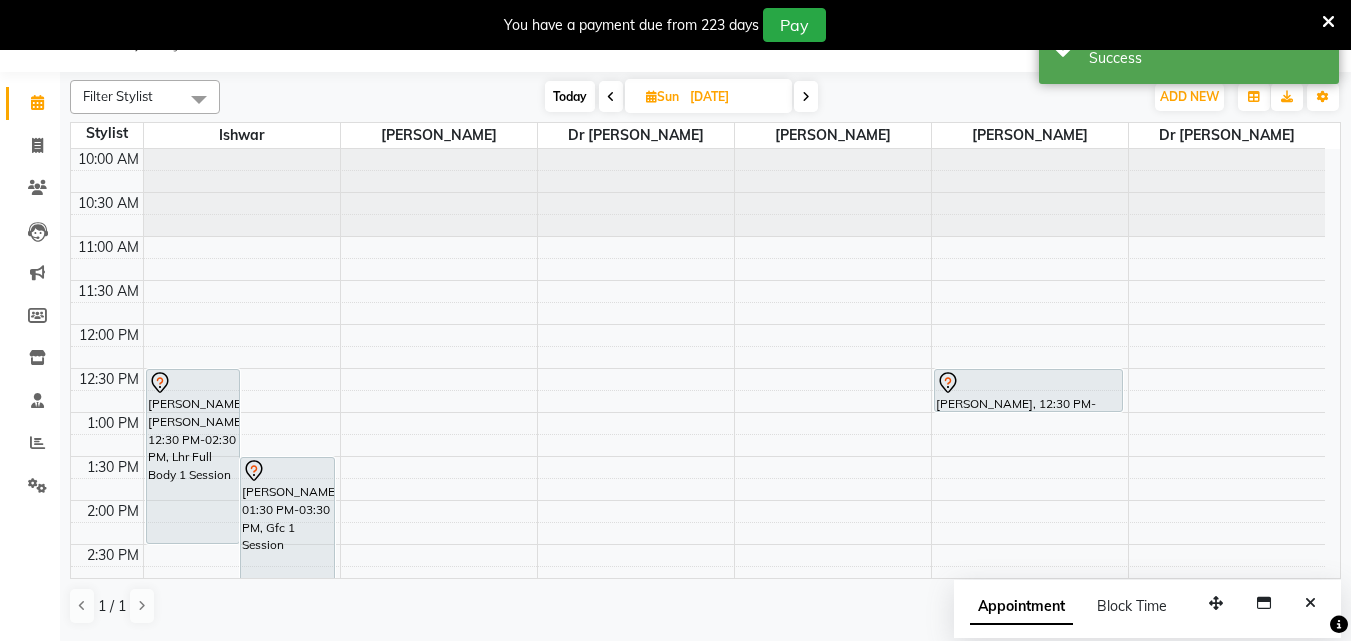 scroll, scrollTop: 0, scrollLeft: 0, axis: both 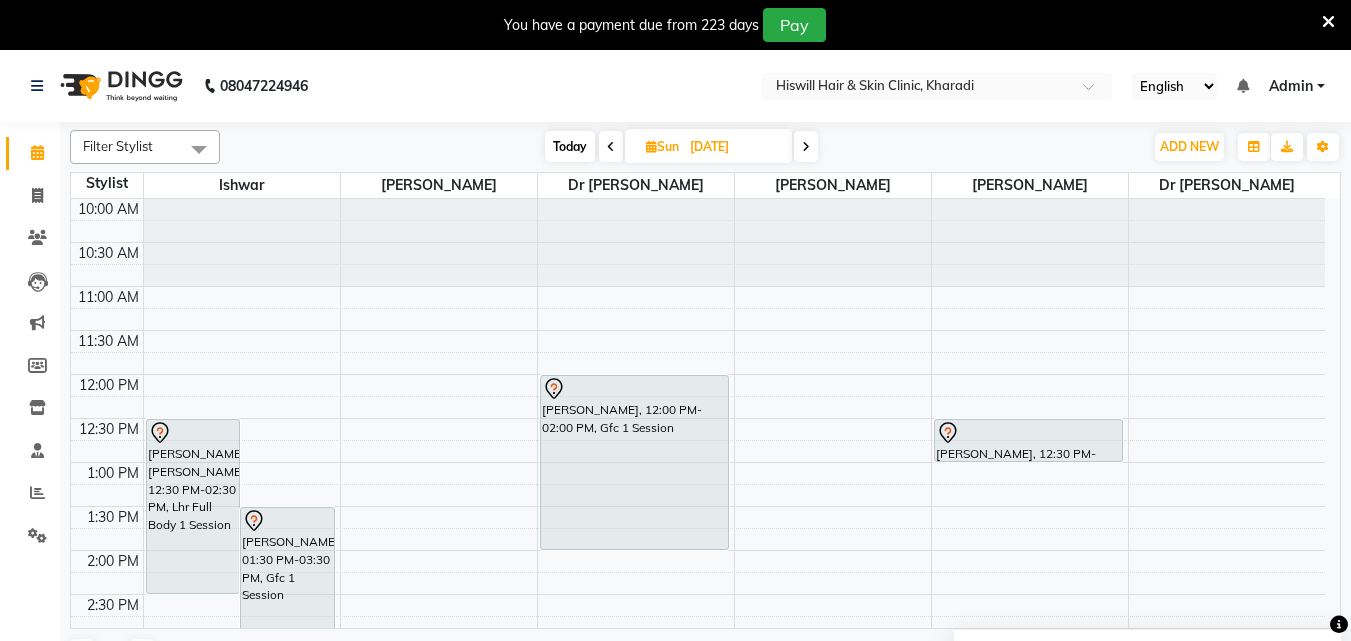 click at bounding box center (611, 147) 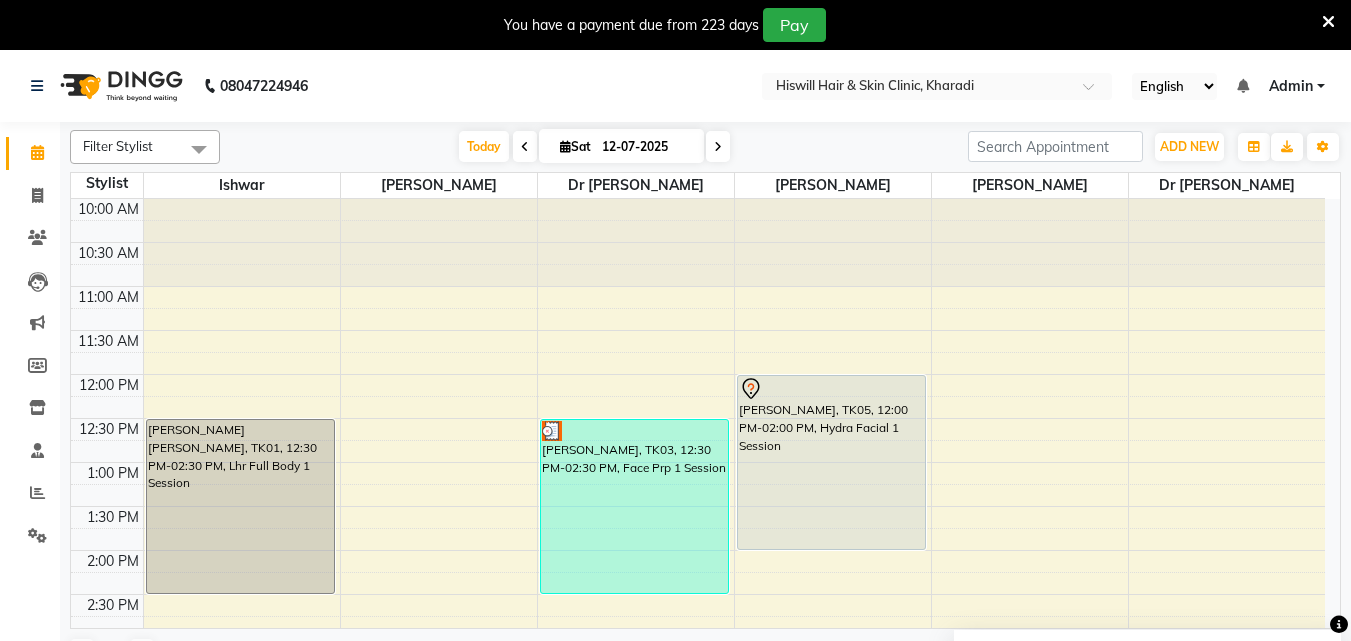 click at bounding box center [1328, 22] 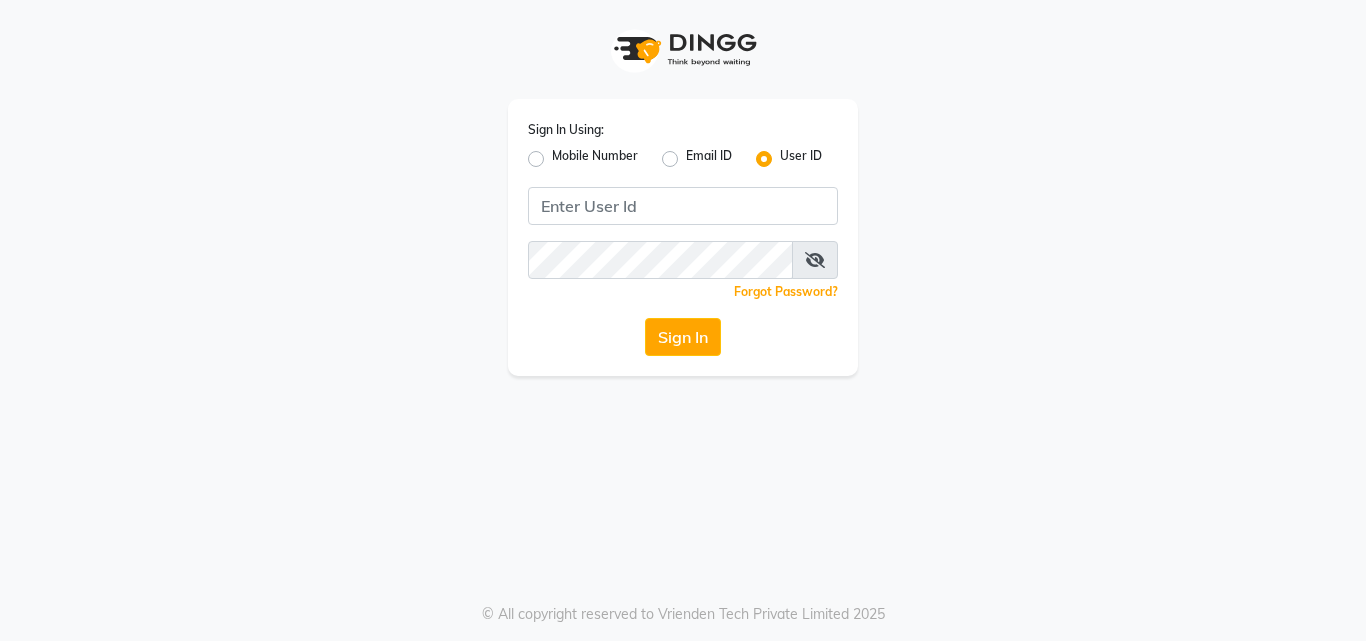 scroll, scrollTop: 0, scrollLeft: 0, axis: both 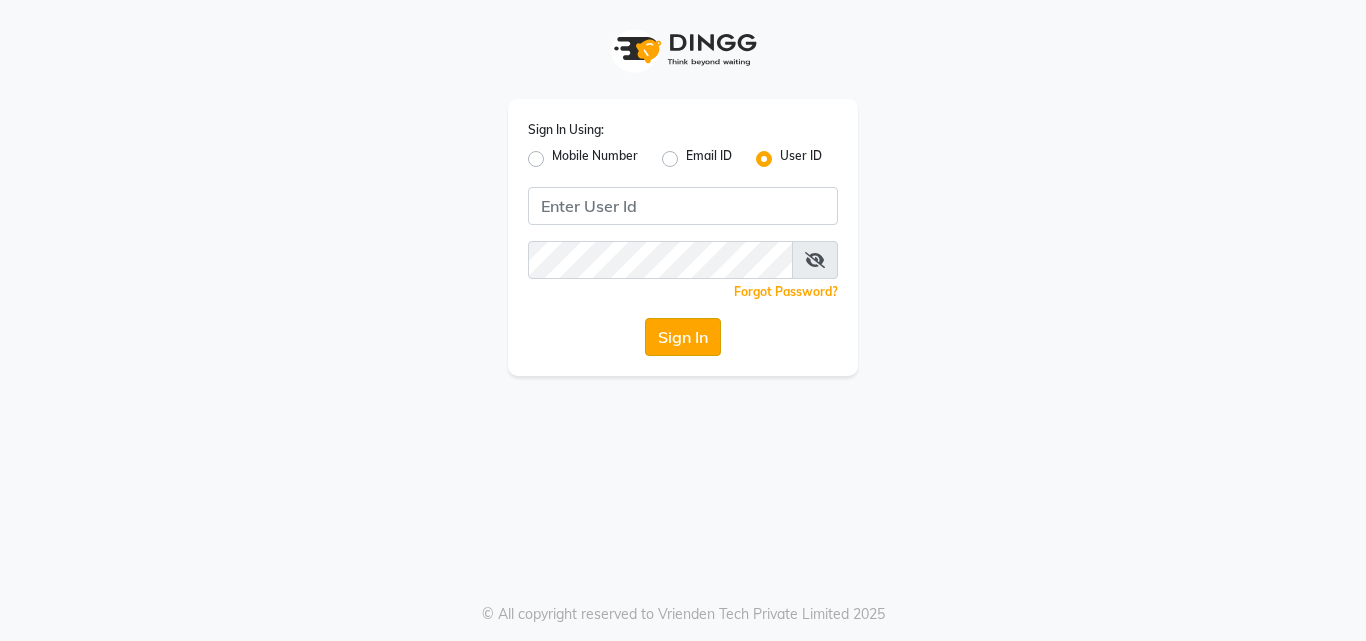 click on "Sign In" 